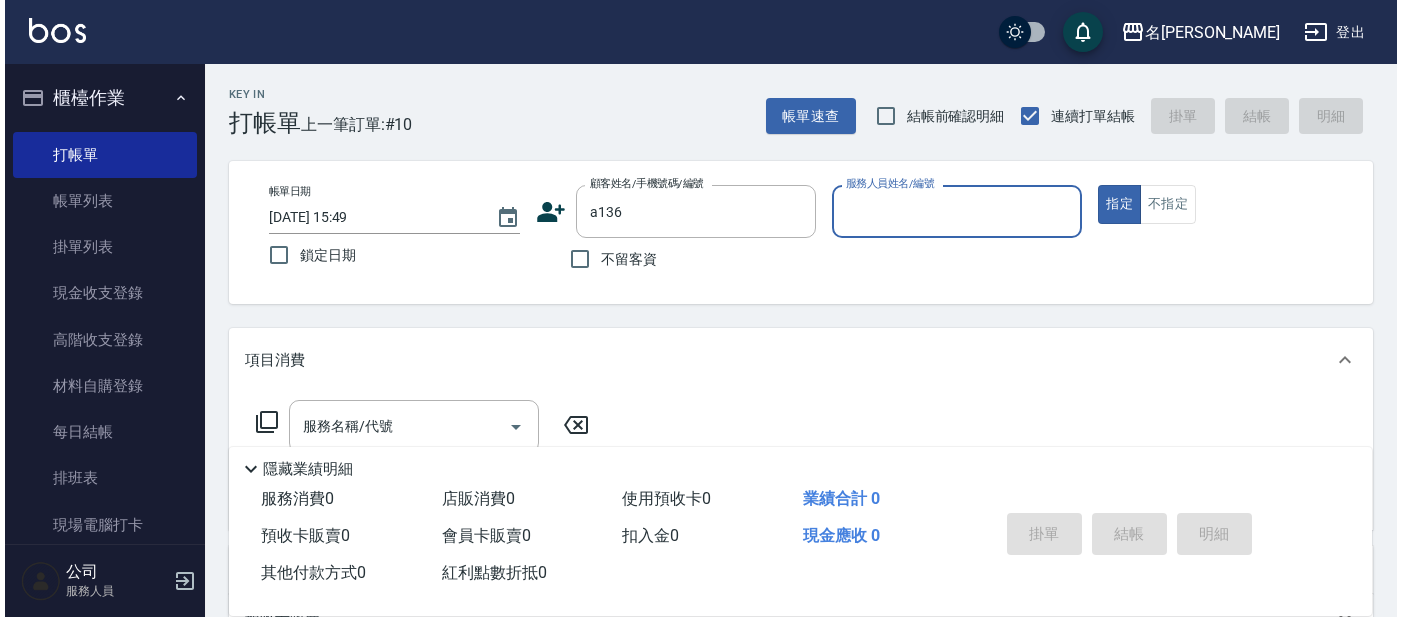 scroll, scrollTop: 0, scrollLeft: 0, axis: both 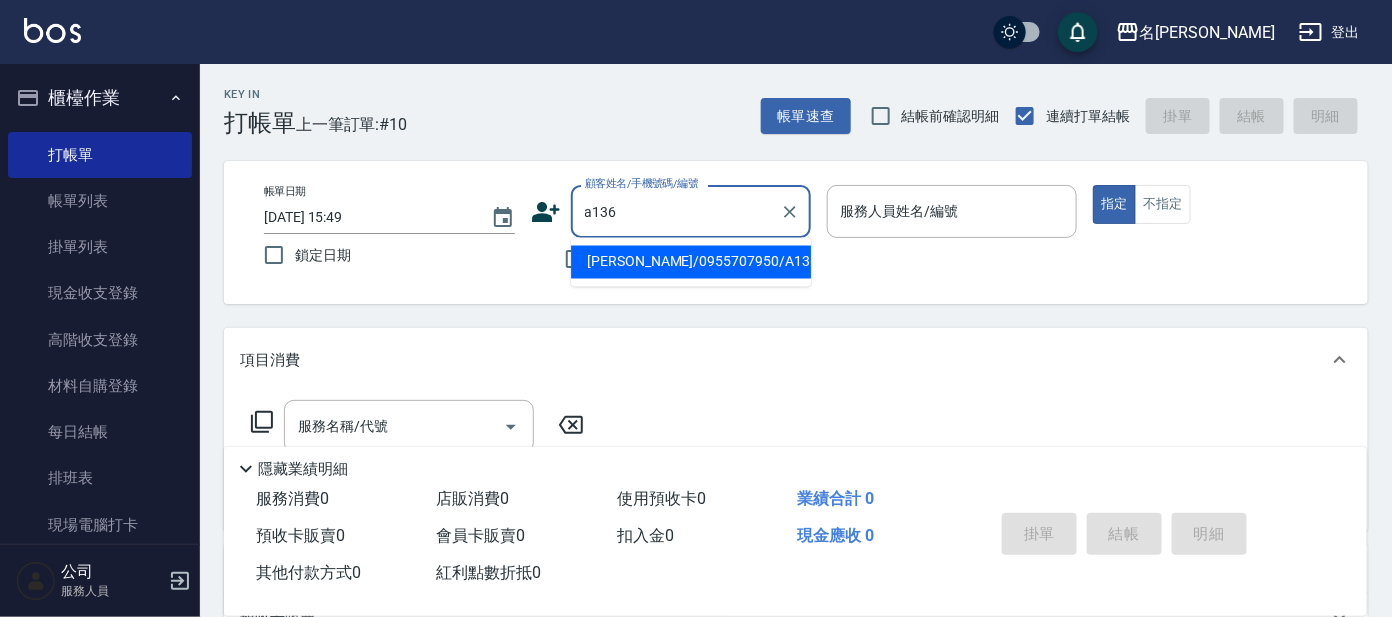 click on "a136" at bounding box center [676, 211] 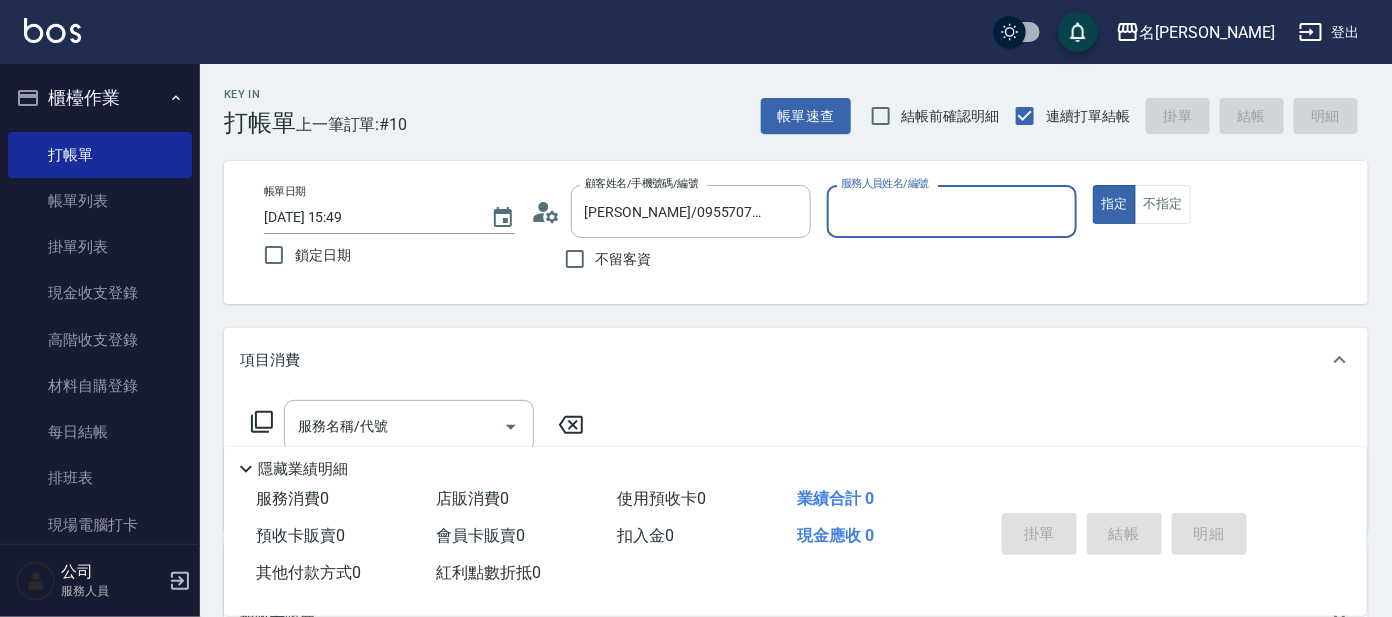 type on "宥里-1" 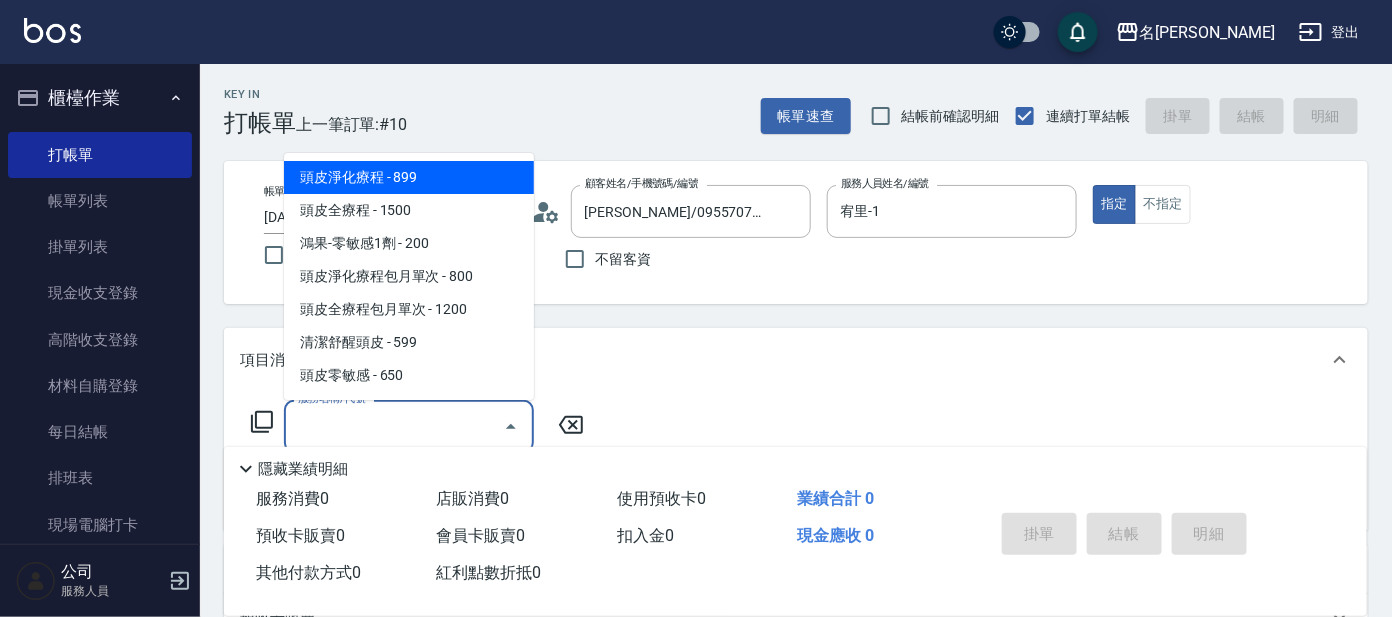 click on "服務名稱/代號" at bounding box center (394, 426) 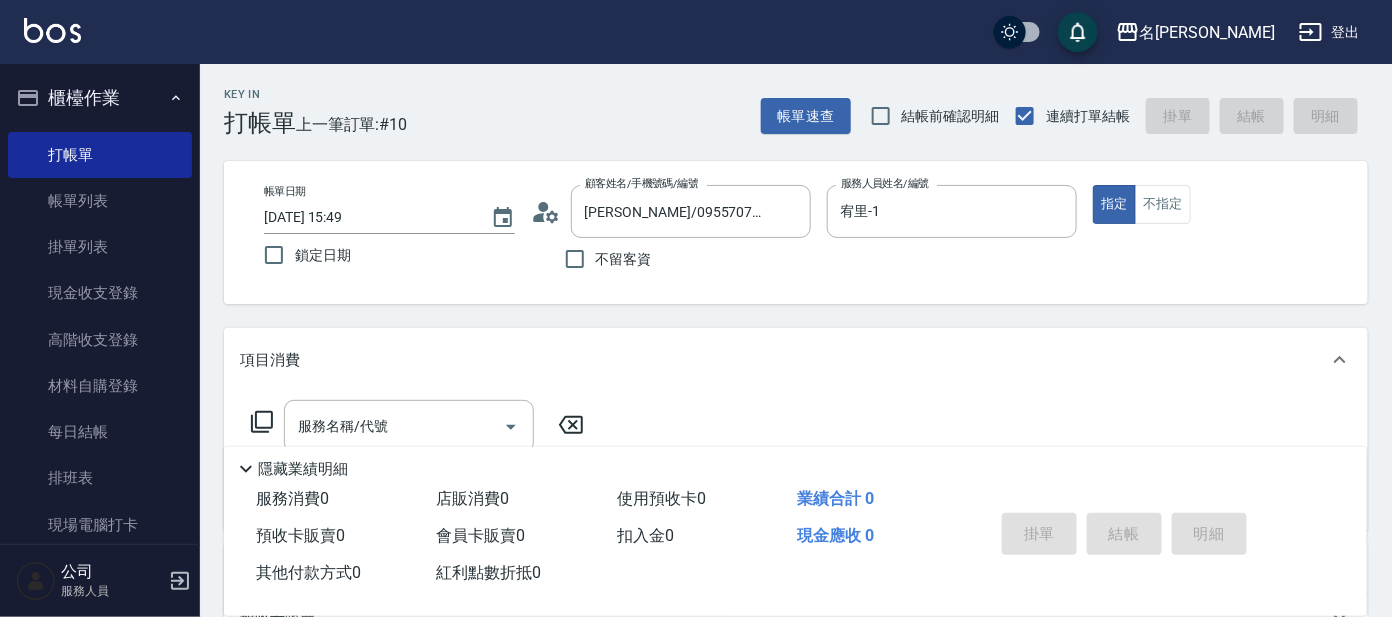 click 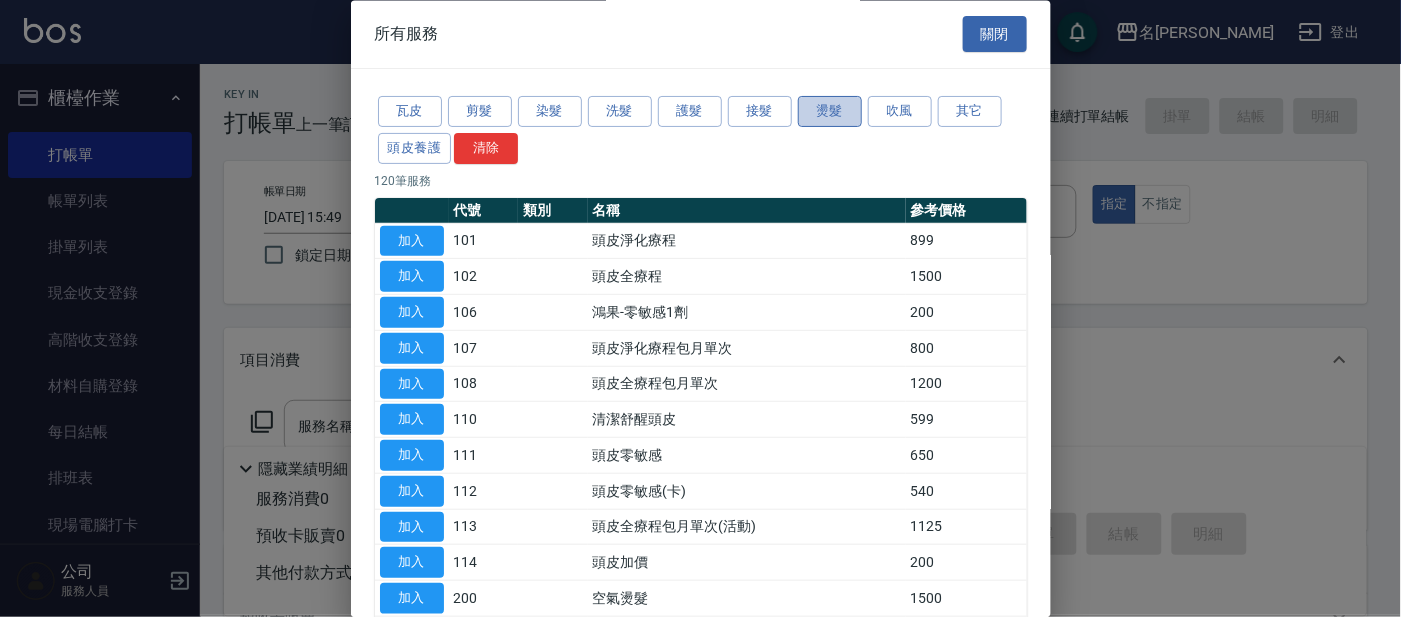 click on "燙髮" at bounding box center (830, 112) 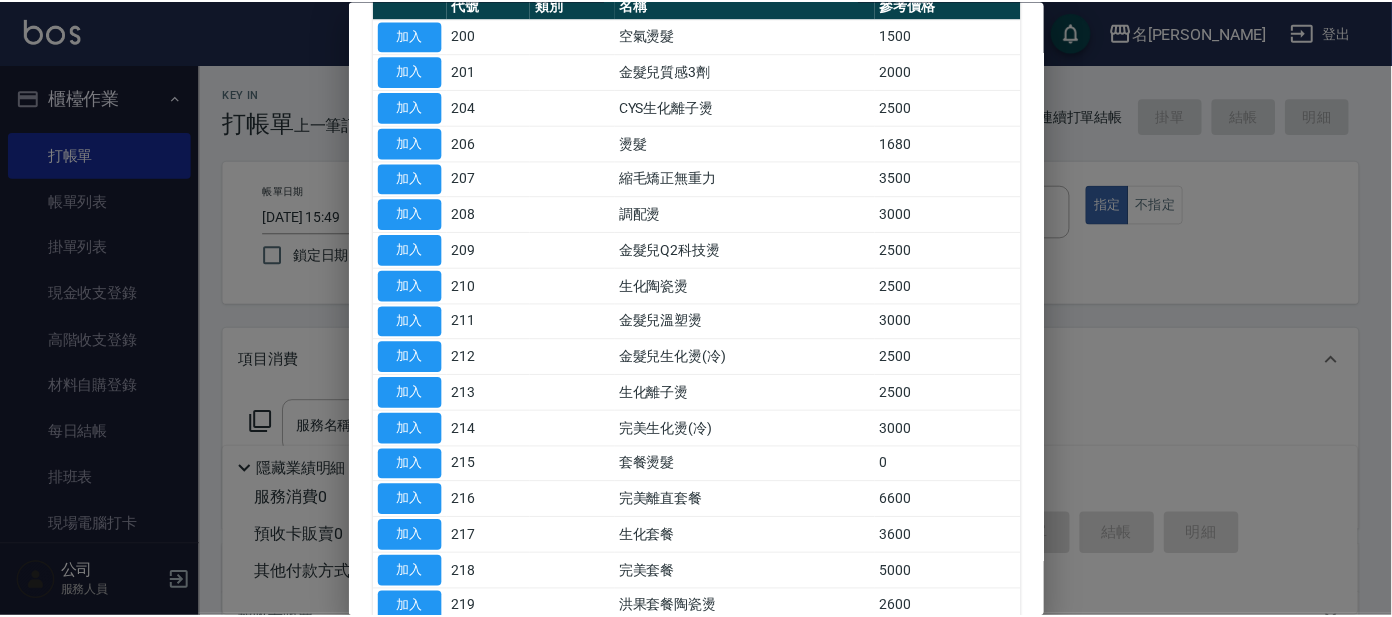 scroll, scrollTop: 249, scrollLeft: 0, axis: vertical 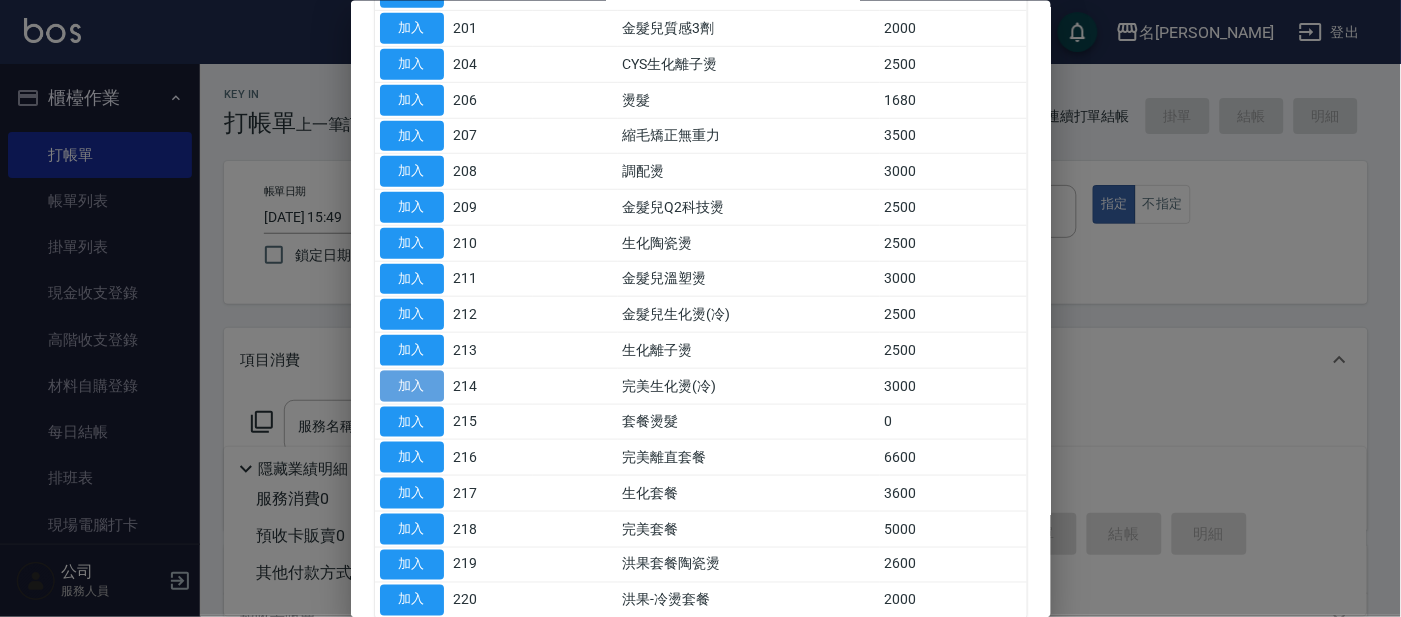 click on "加入" at bounding box center [412, 385] 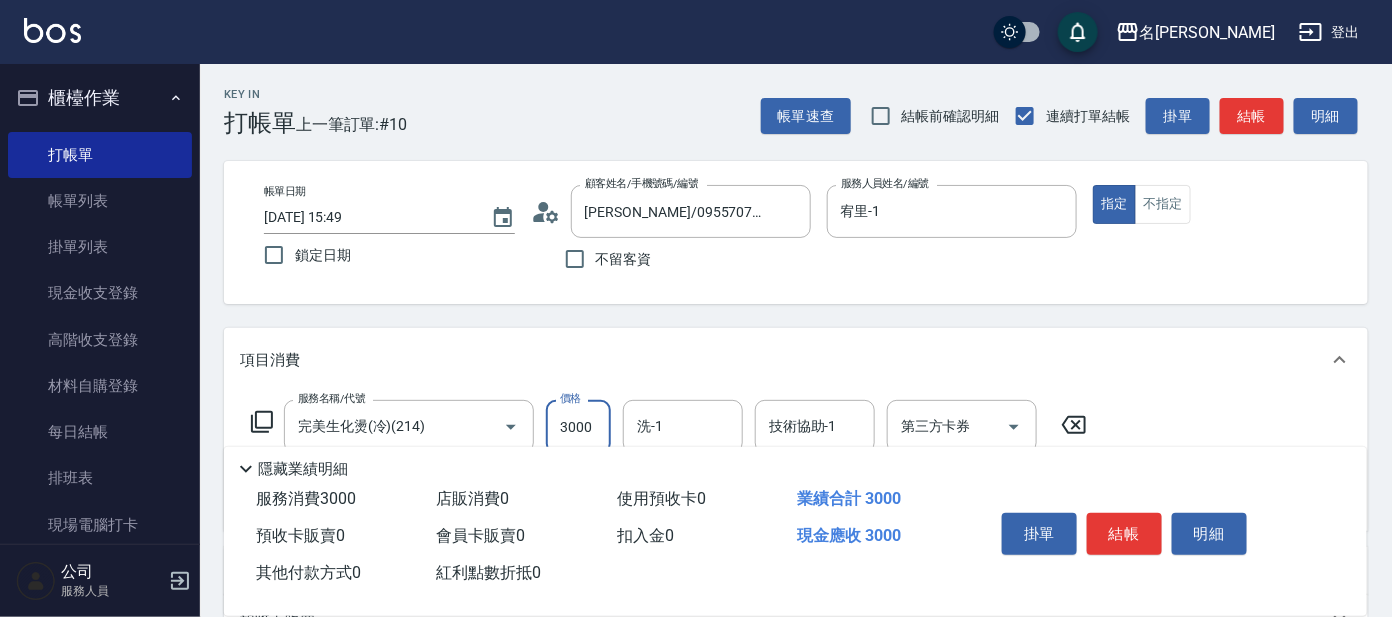 click on "3000" at bounding box center (578, 427) 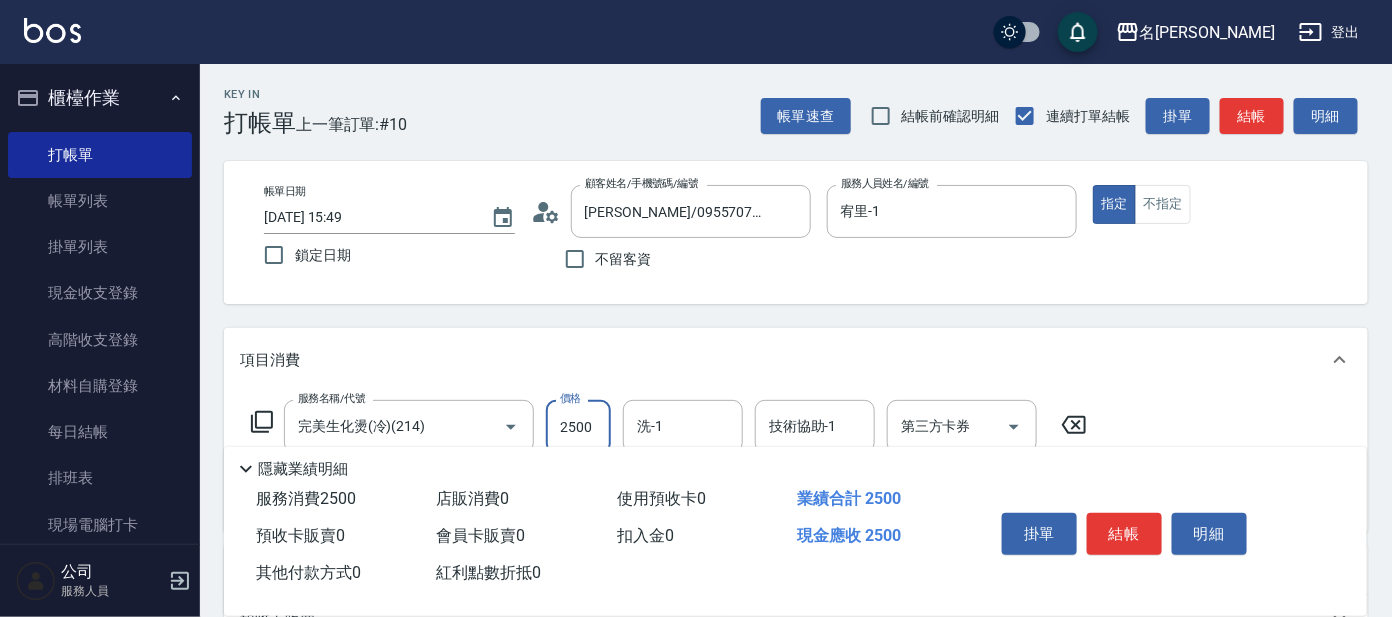type on "2500" 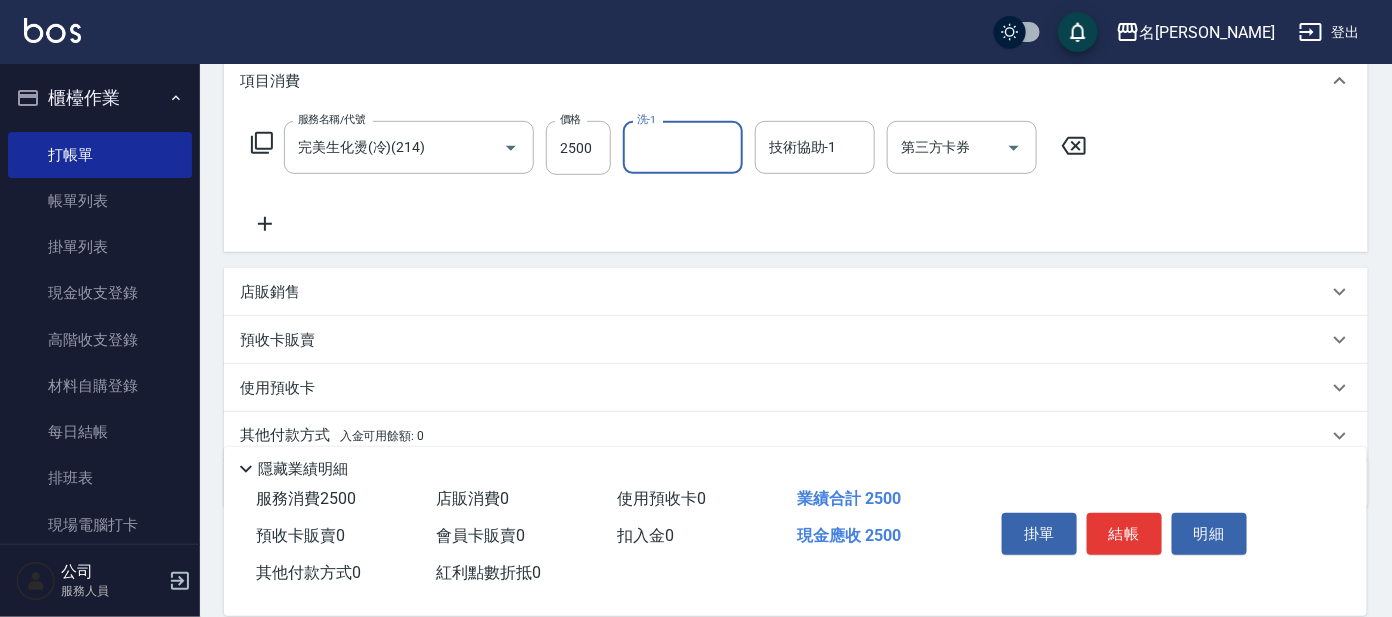 scroll, scrollTop: 357, scrollLeft: 0, axis: vertical 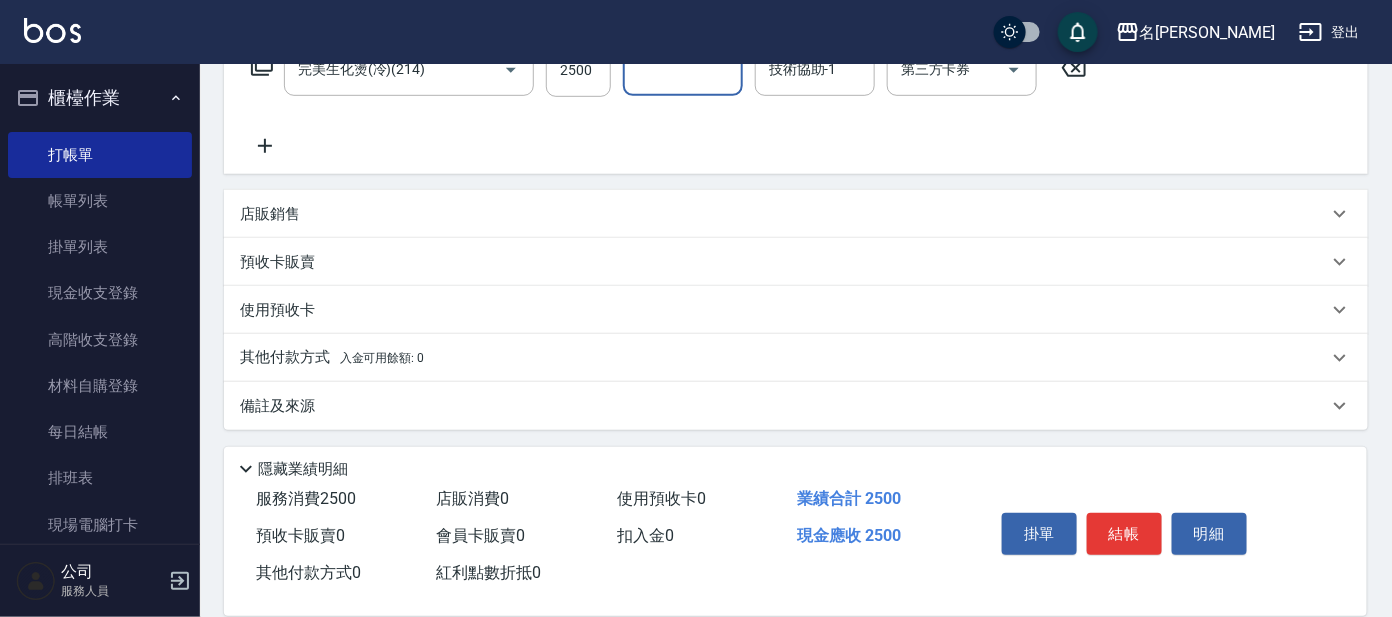 click 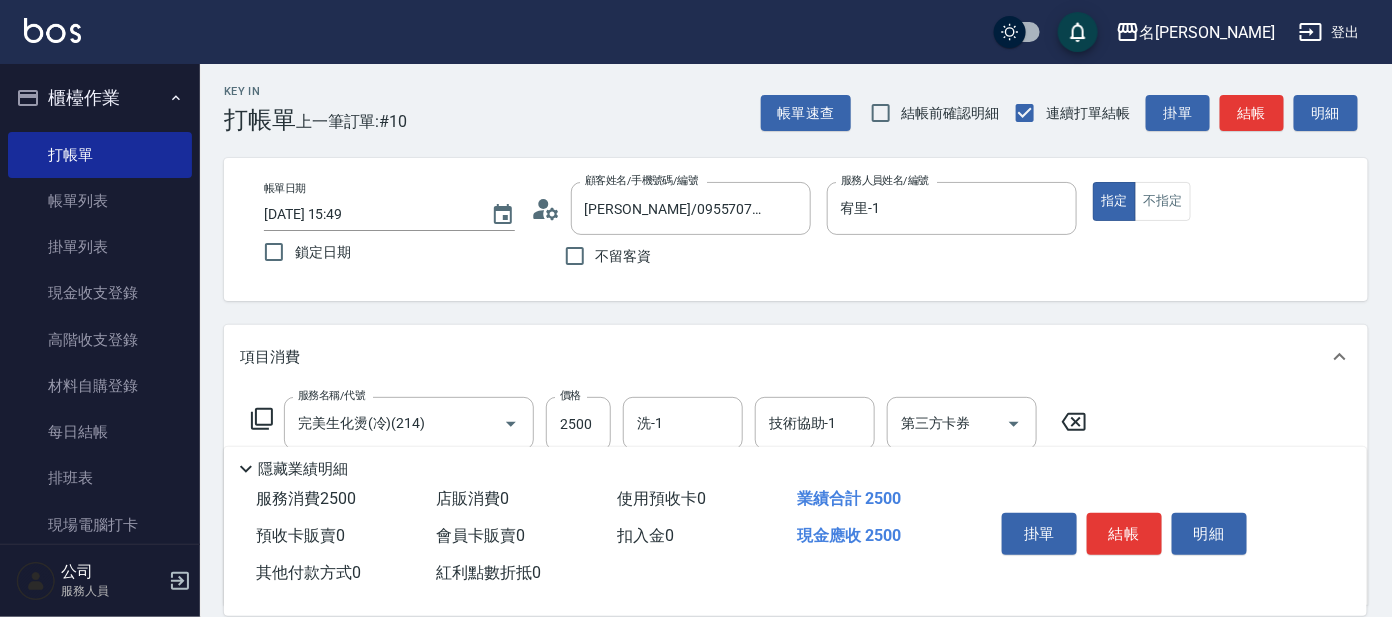 scroll, scrollTop: 0, scrollLeft: 0, axis: both 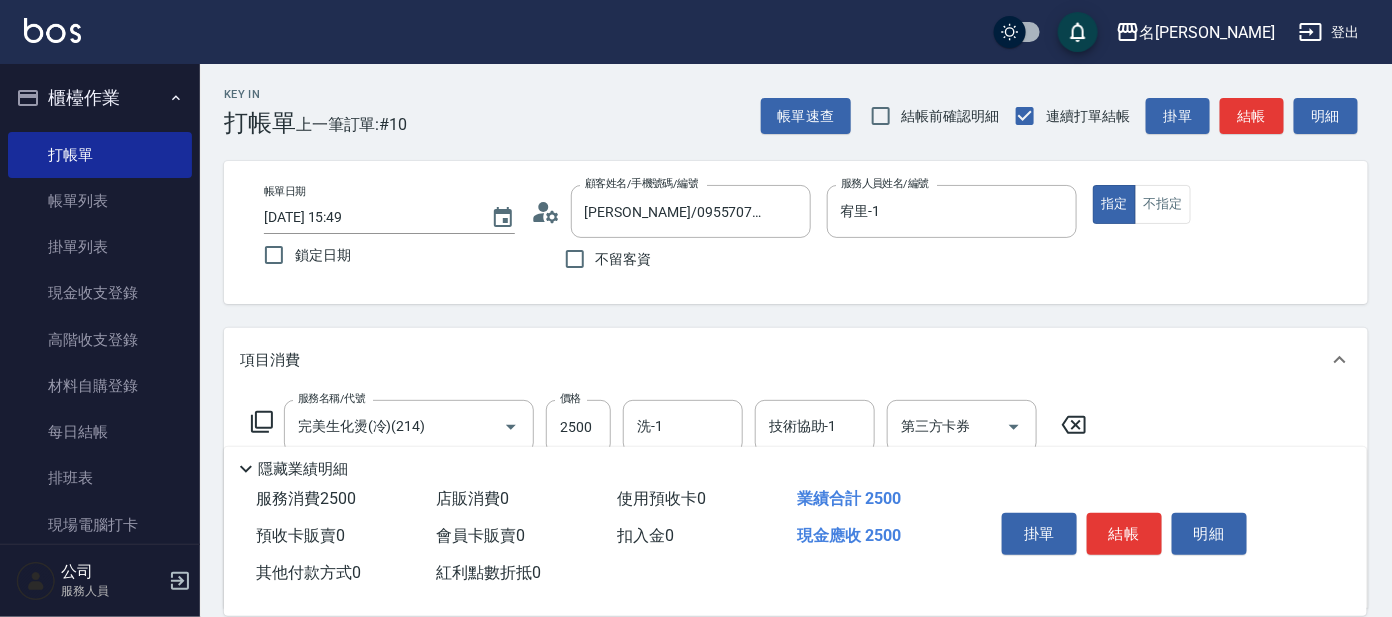 click on "打帳單" at bounding box center [260, 123] 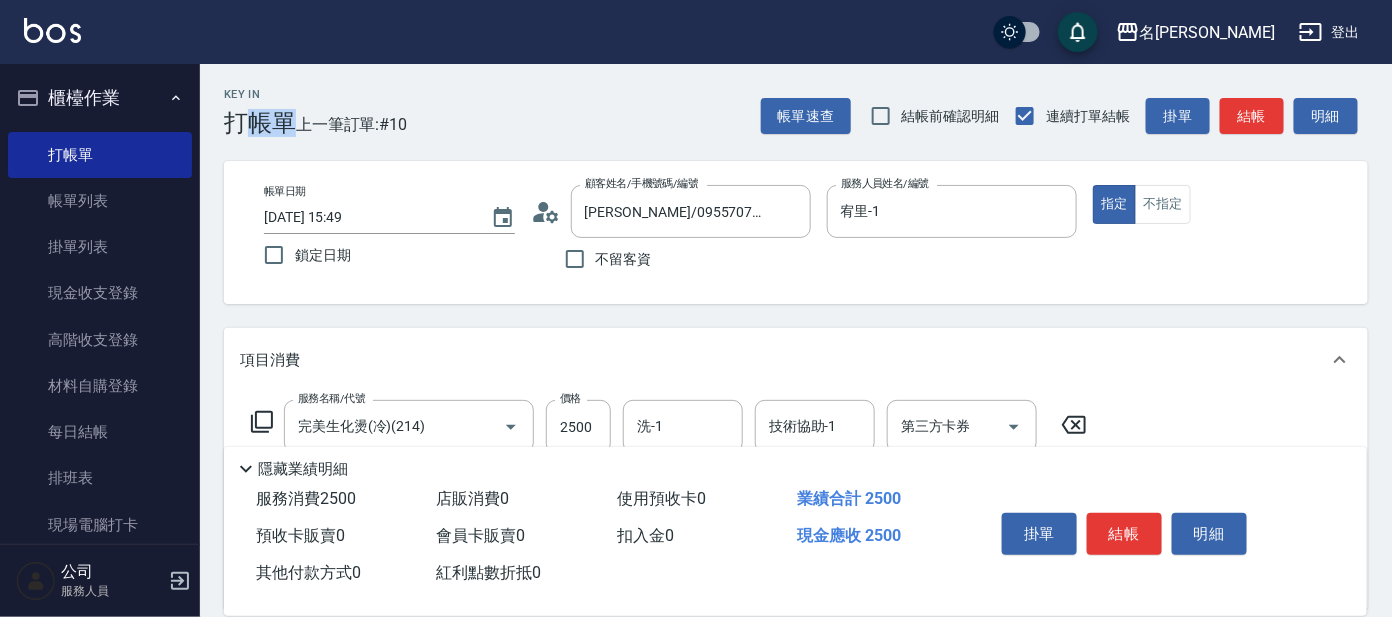 drag, startPoint x: 266, startPoint y: 132, endPoint x: 396, endPoint y: 196, distance: 144.89996 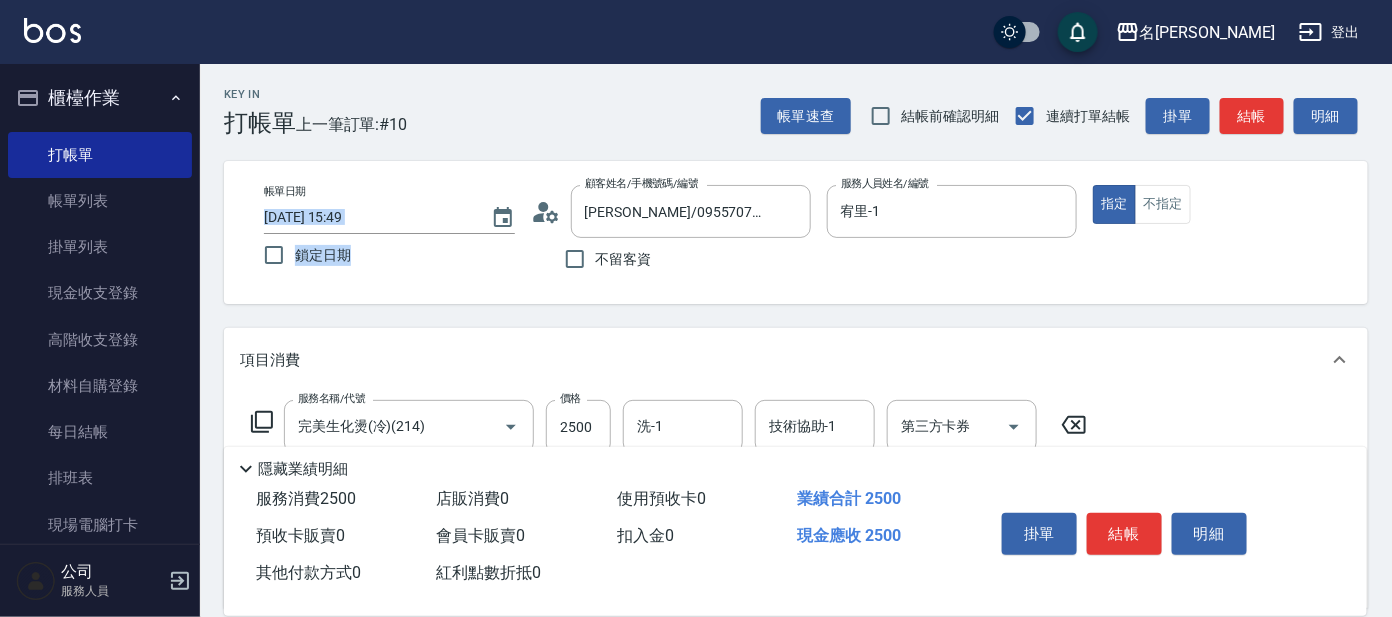 drag, startPoint x: 396, startPoint y: 196, endPoint x: 361, endPoint y: 272, distance: 83.67198 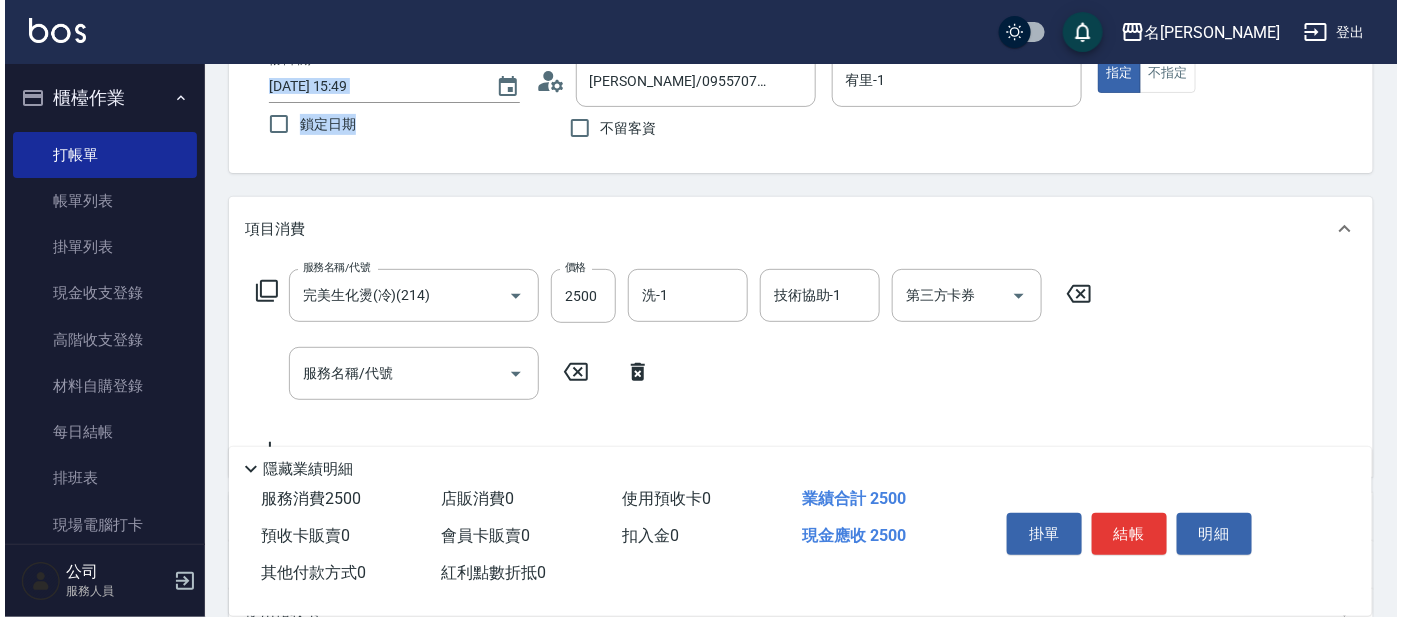 scroll, scrollTop: 249, scrollLeft: 0, axis: vertical 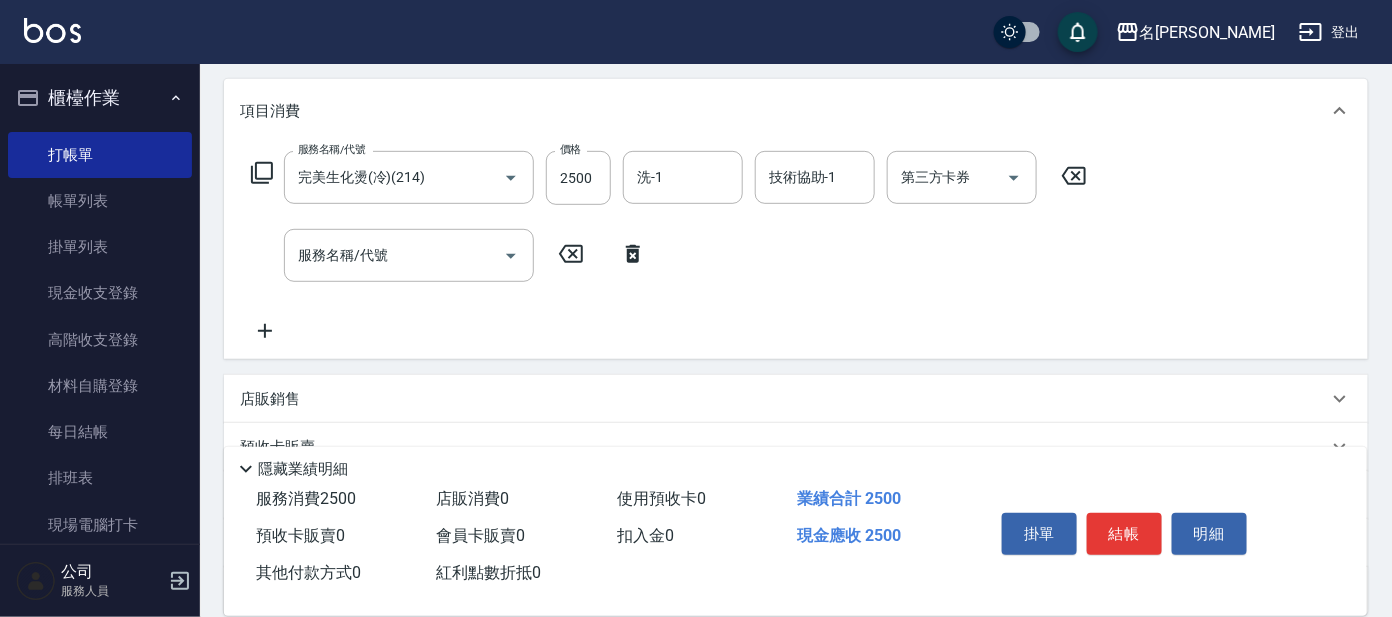 click 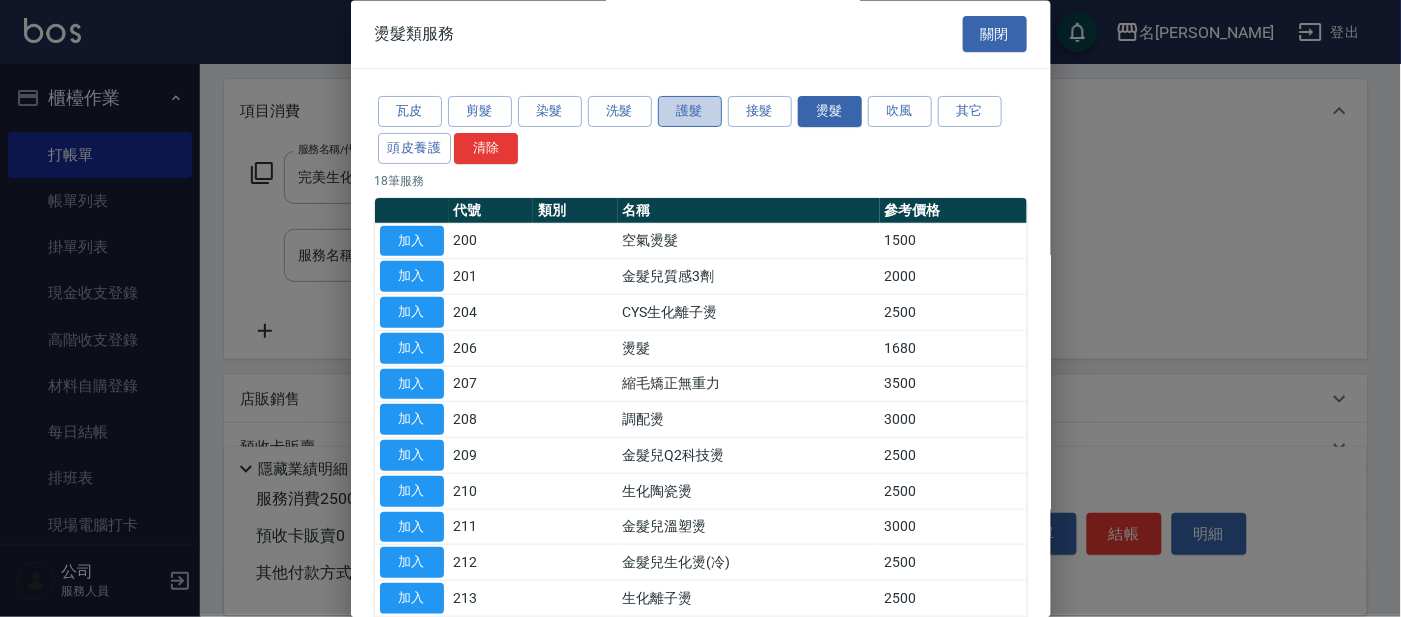 click on "護髮" at bounding box center (690, 112) 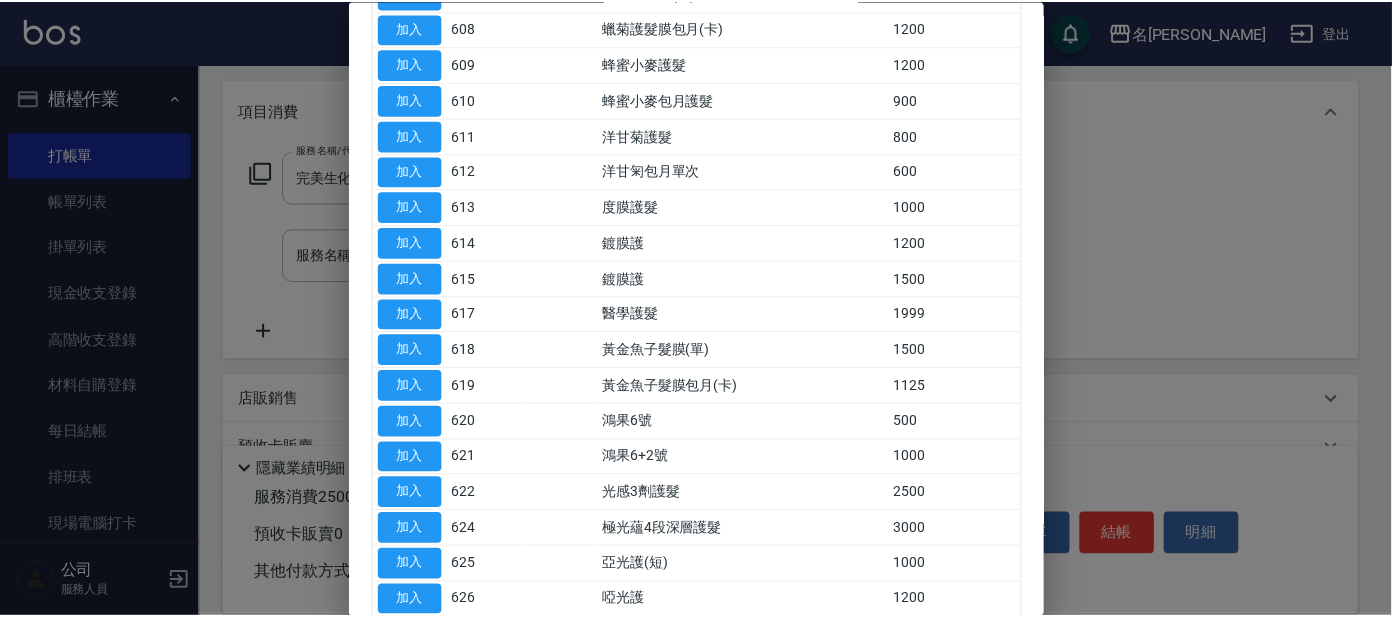 scroll, scrollTop: 624, scrollLeft: 0, axis: vertical 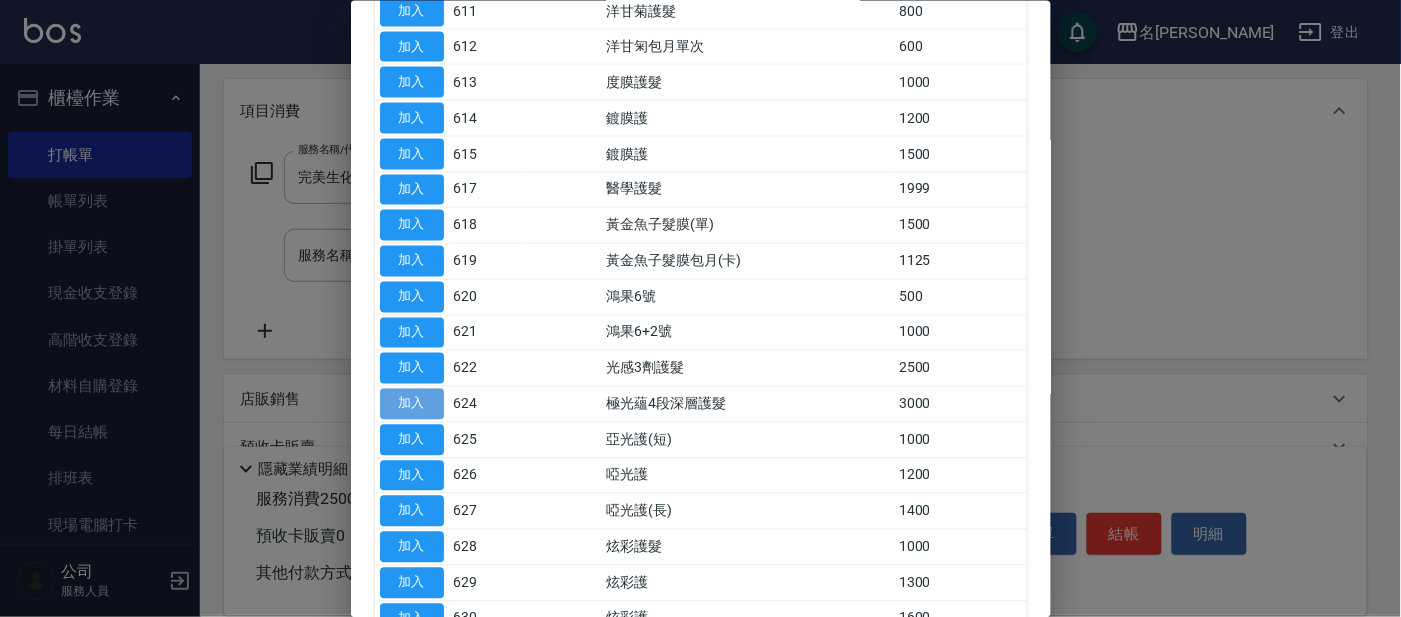 click on "加入" at bounding box center [412, 404] 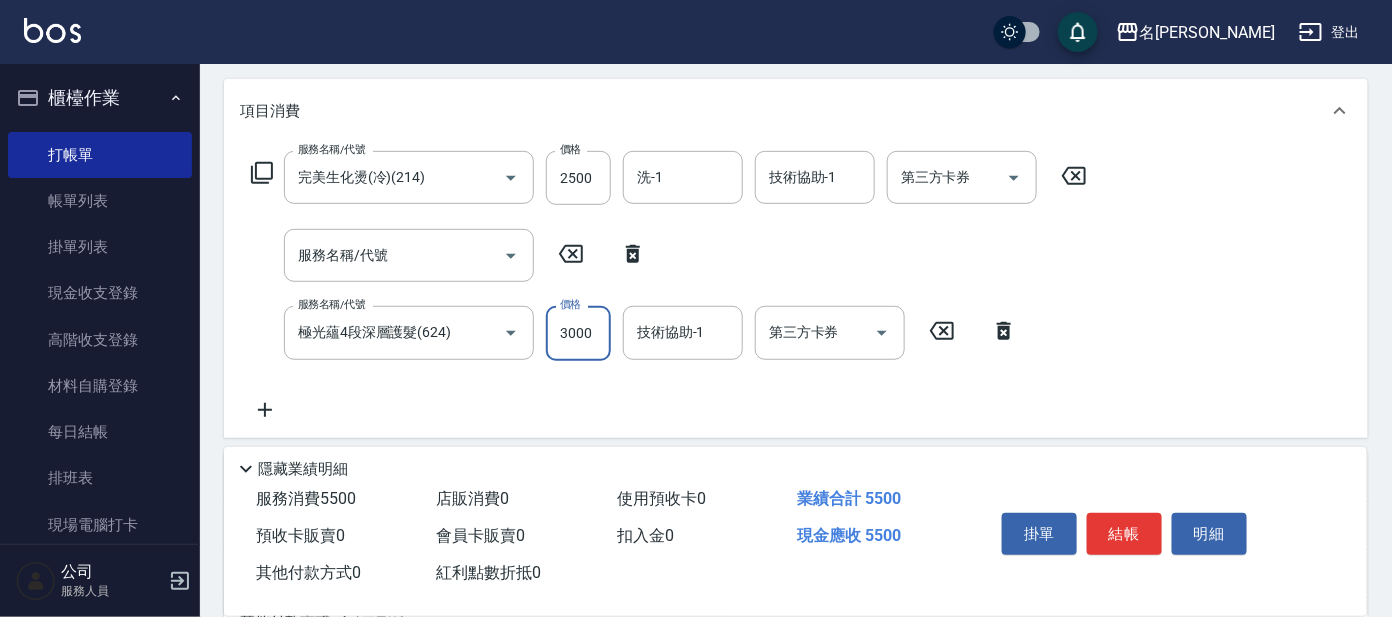 click on "3000" at bounding box center (578, 333) 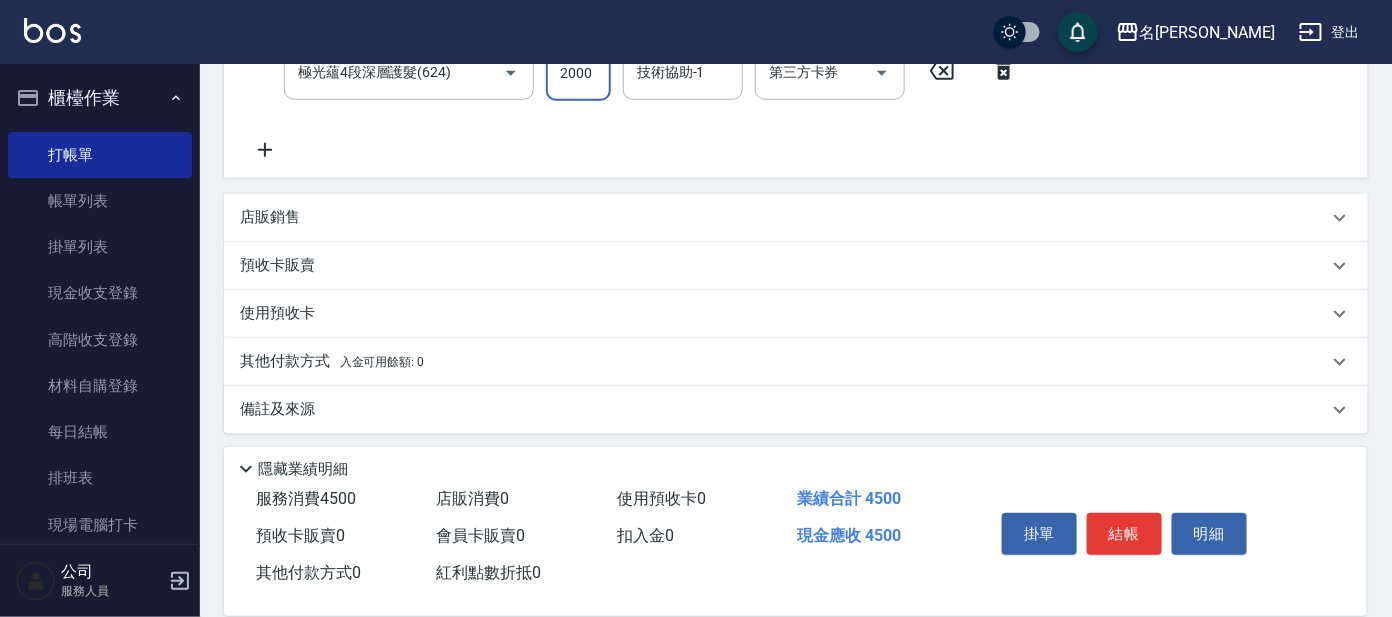 scroll, scrollTop: 512, scrollLeft: 0, axis: vertical 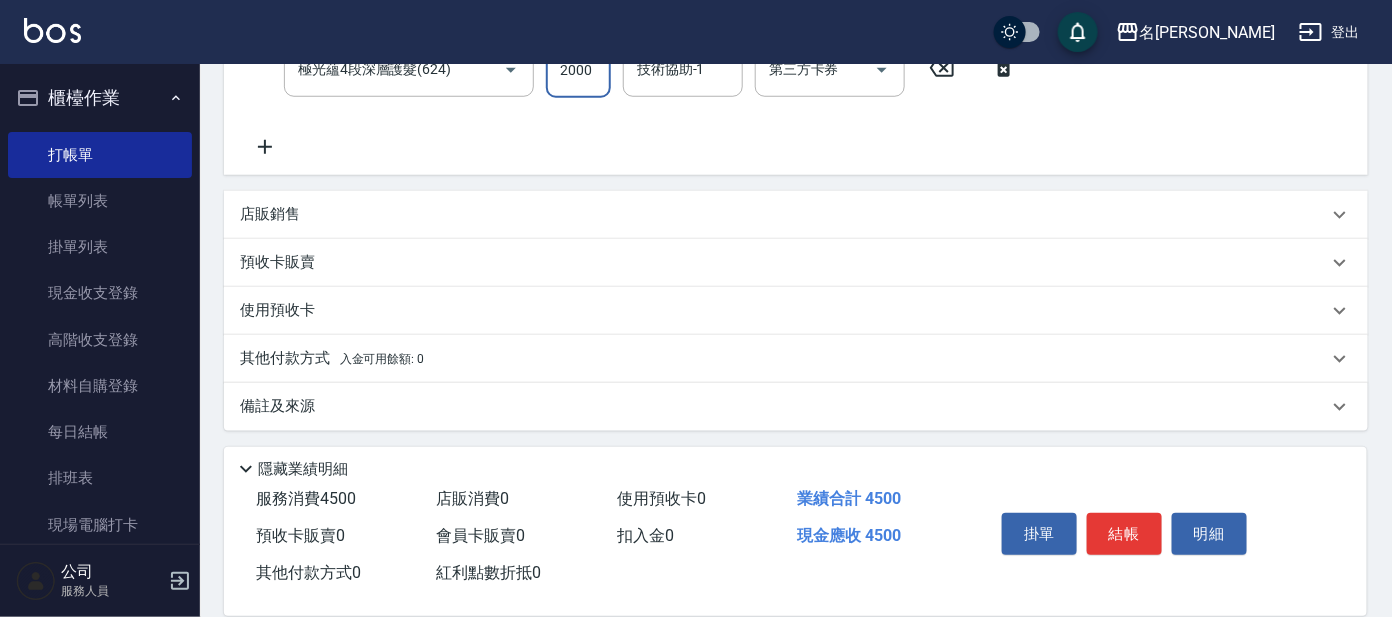 type on "2000" 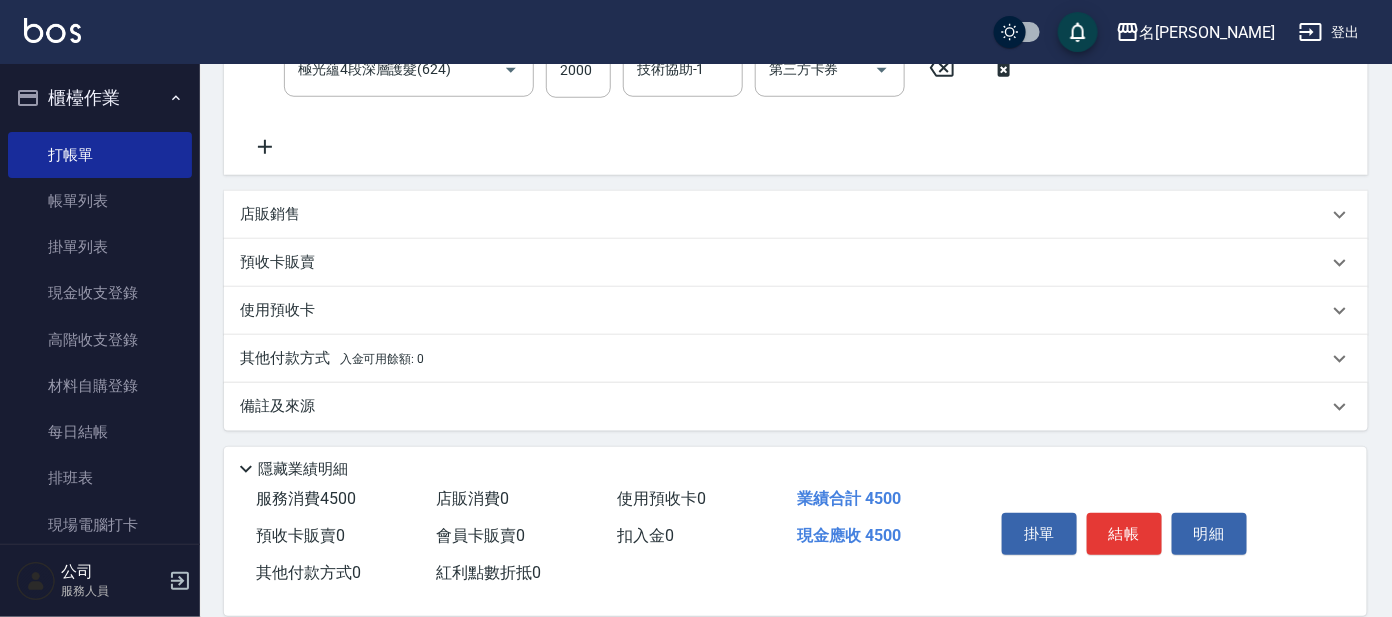 click on "店販銷售" at bounding box center (270, 214) 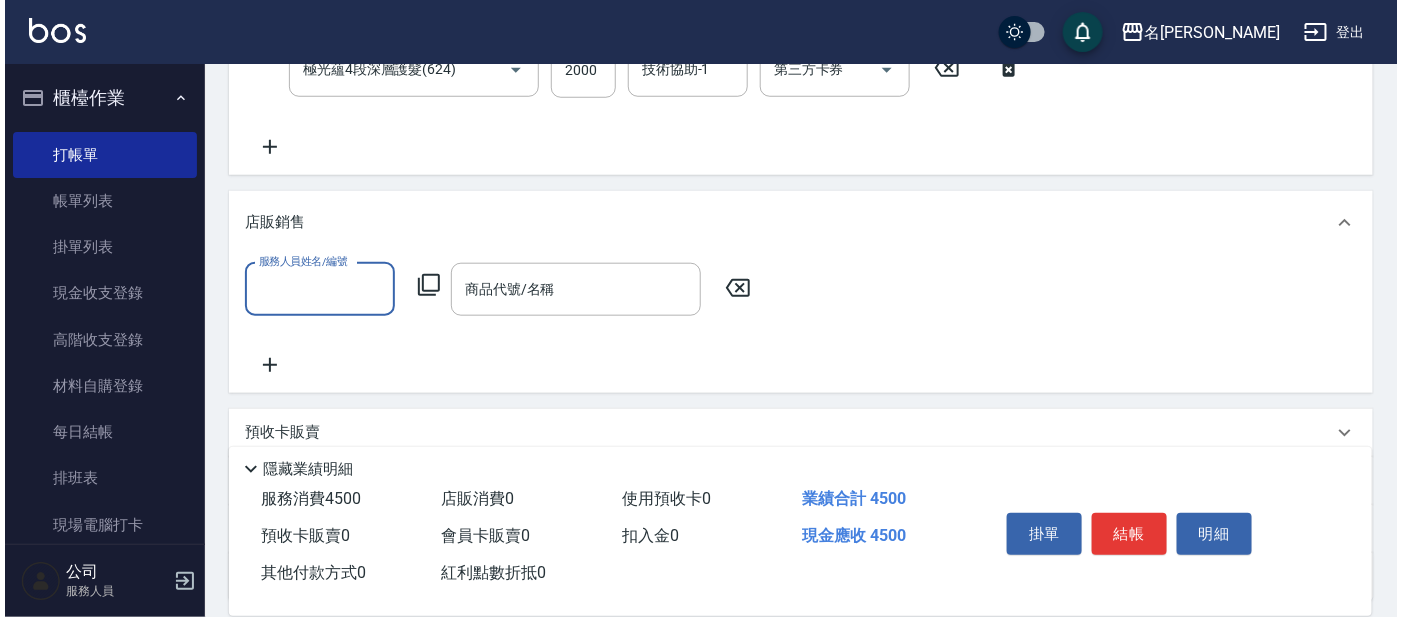 scroll, scrollTop: 0, scrollLeft: 0, axis: both 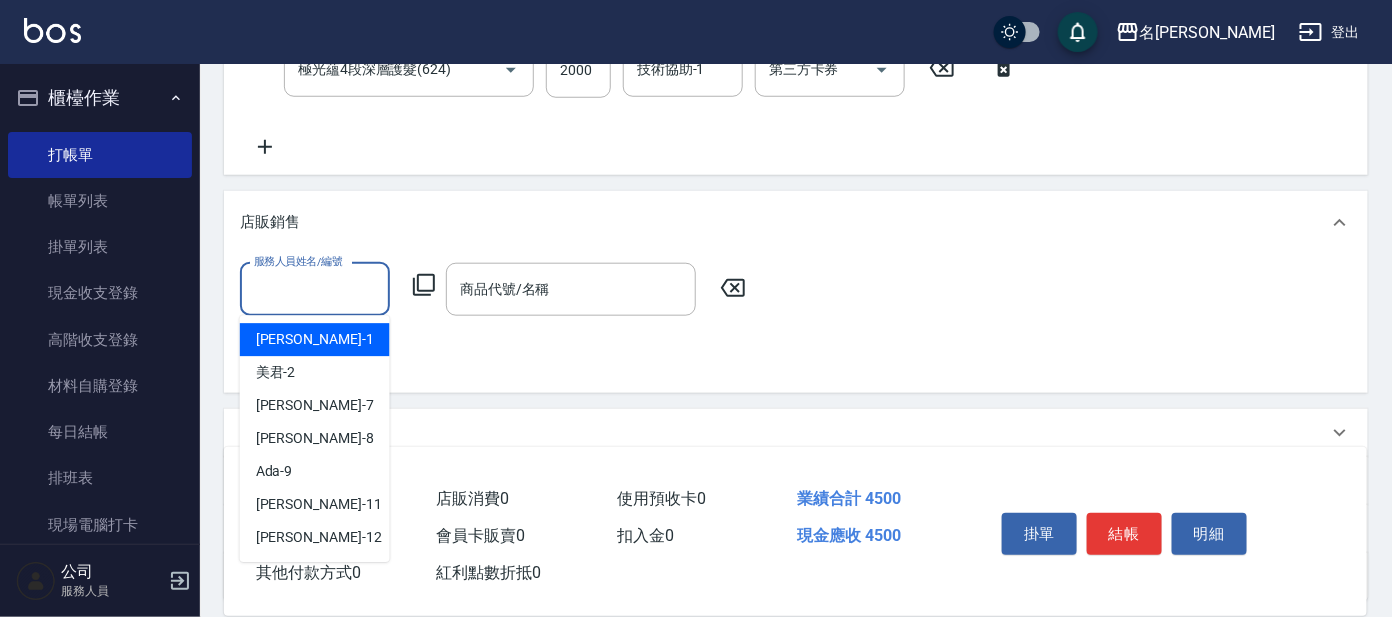 click on "服務人員姓名/編號" at bounding box center [315, 289] 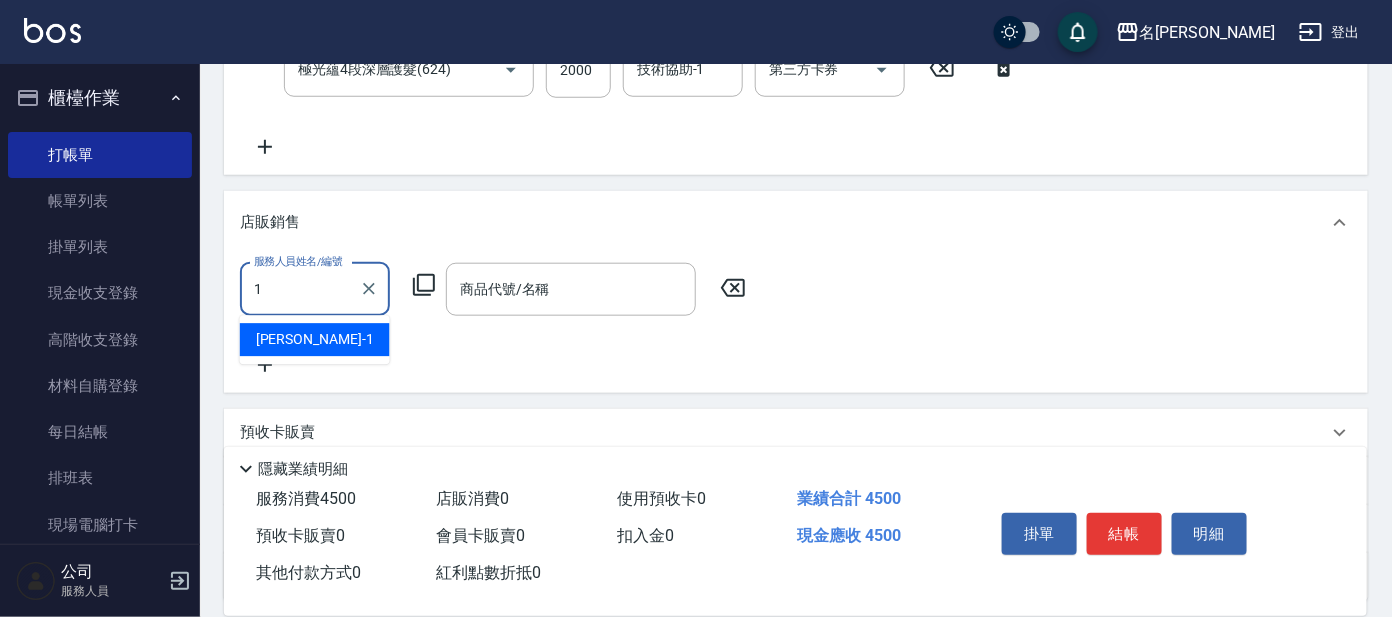 type on "宥里-1" 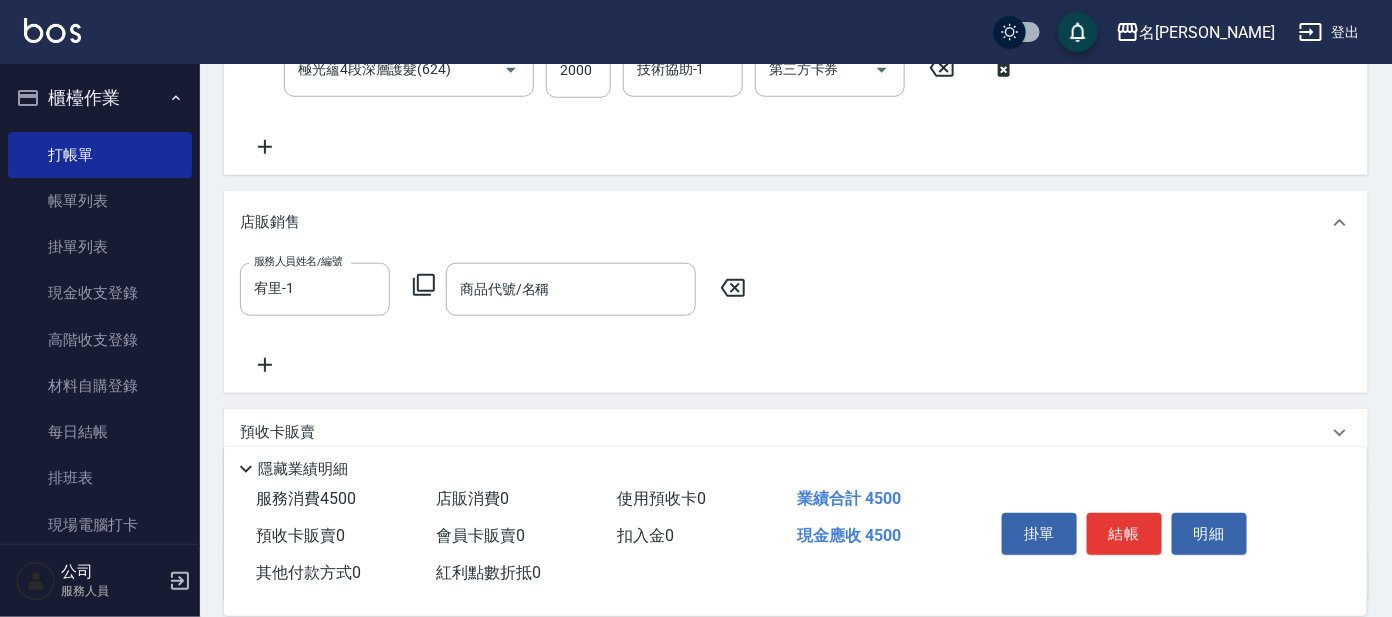 click 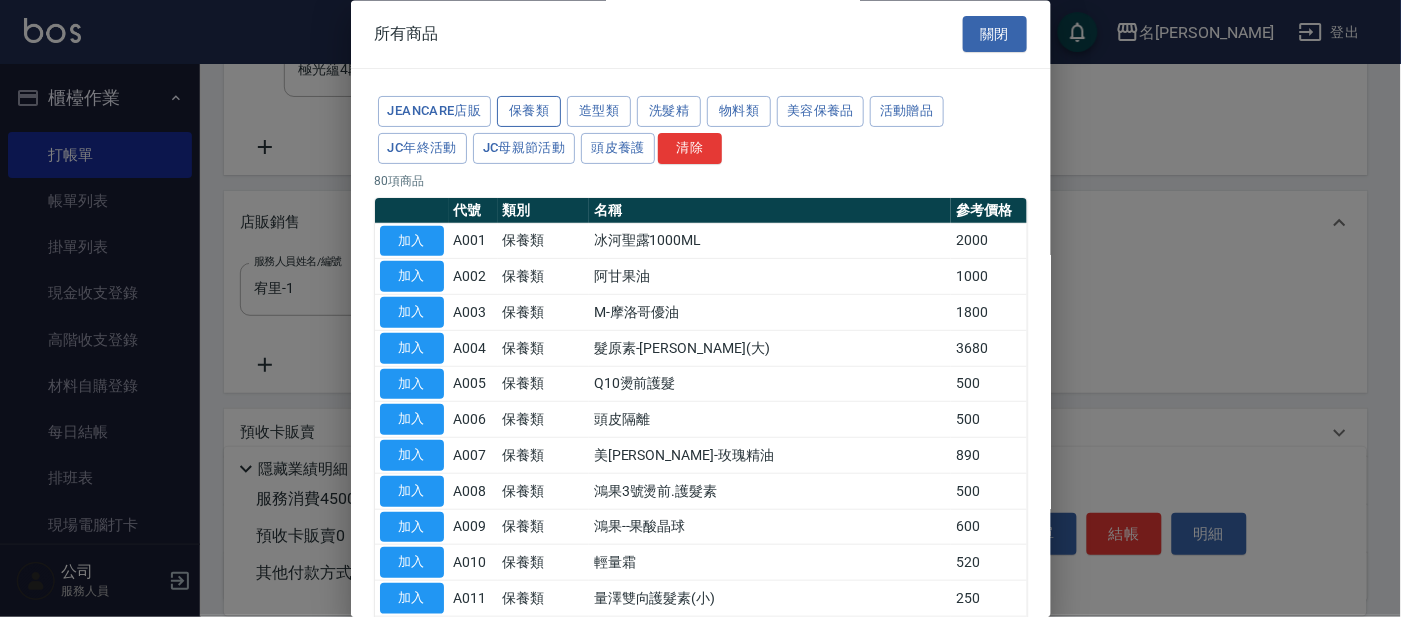 click on "保養類" at bounding box center (529, 112) 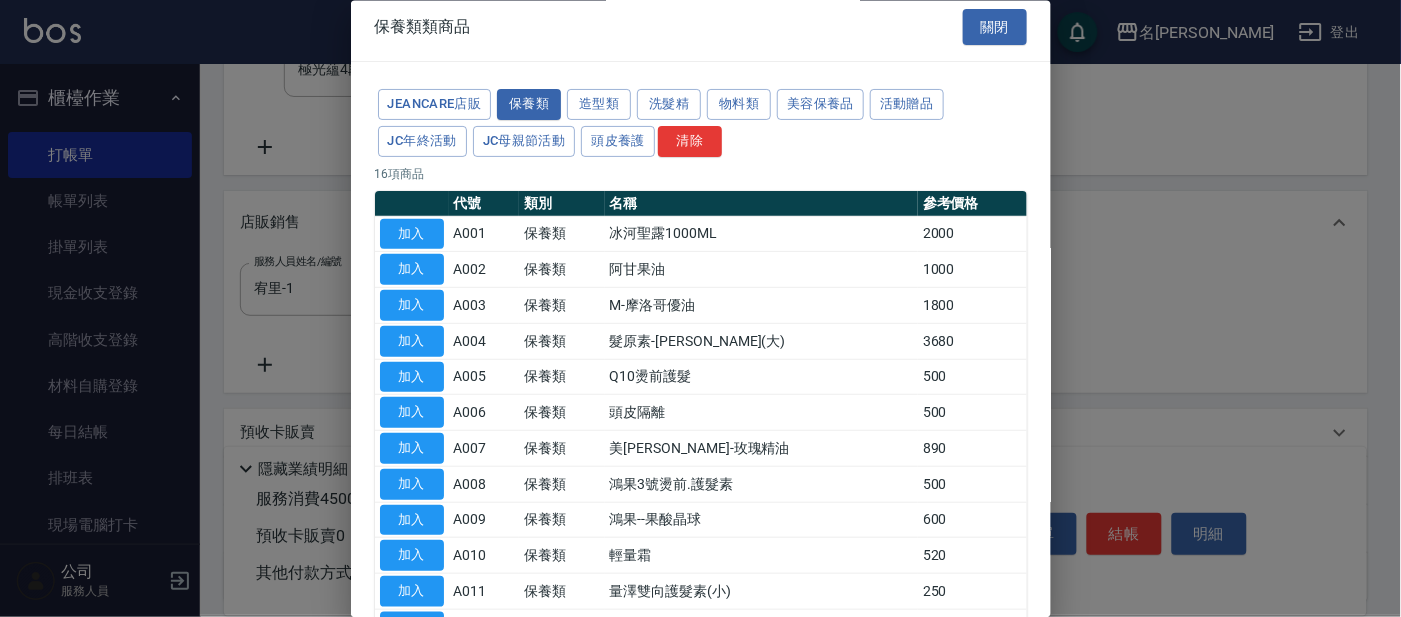 scroll, scrollTop: 0, scrollLeft: 0, axis: both 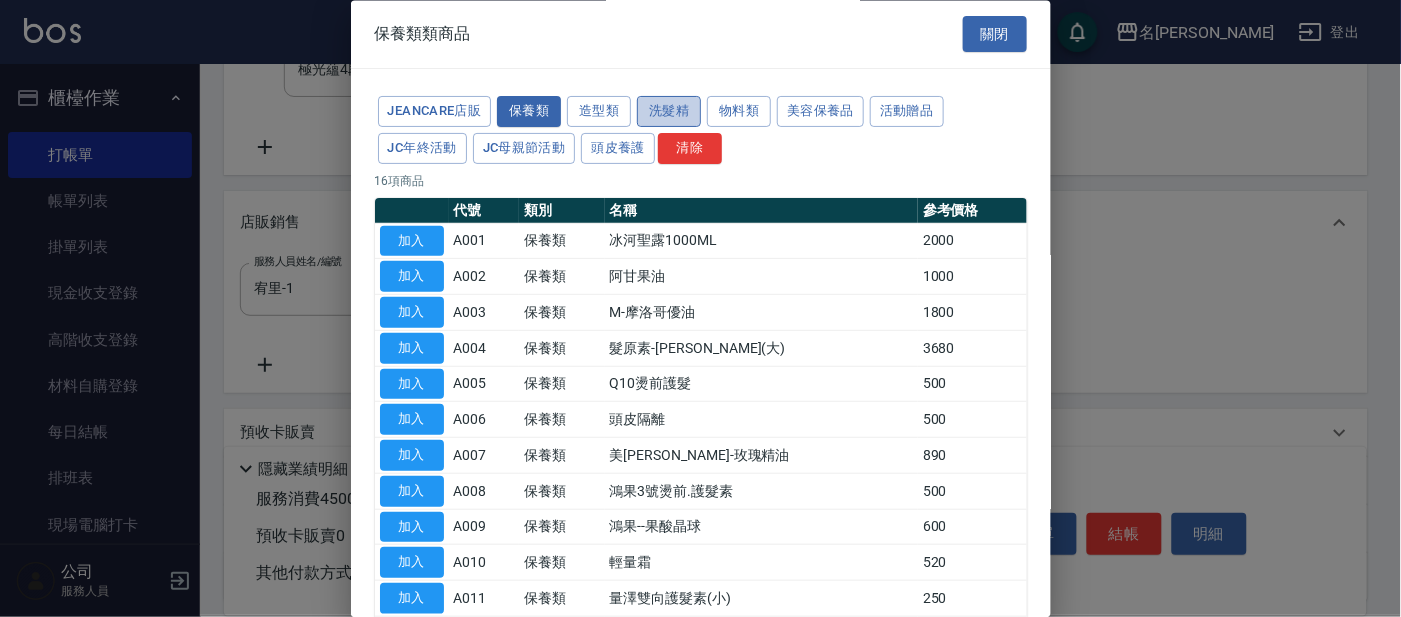 click on "洗髮精" at bounding box center (669, 112) 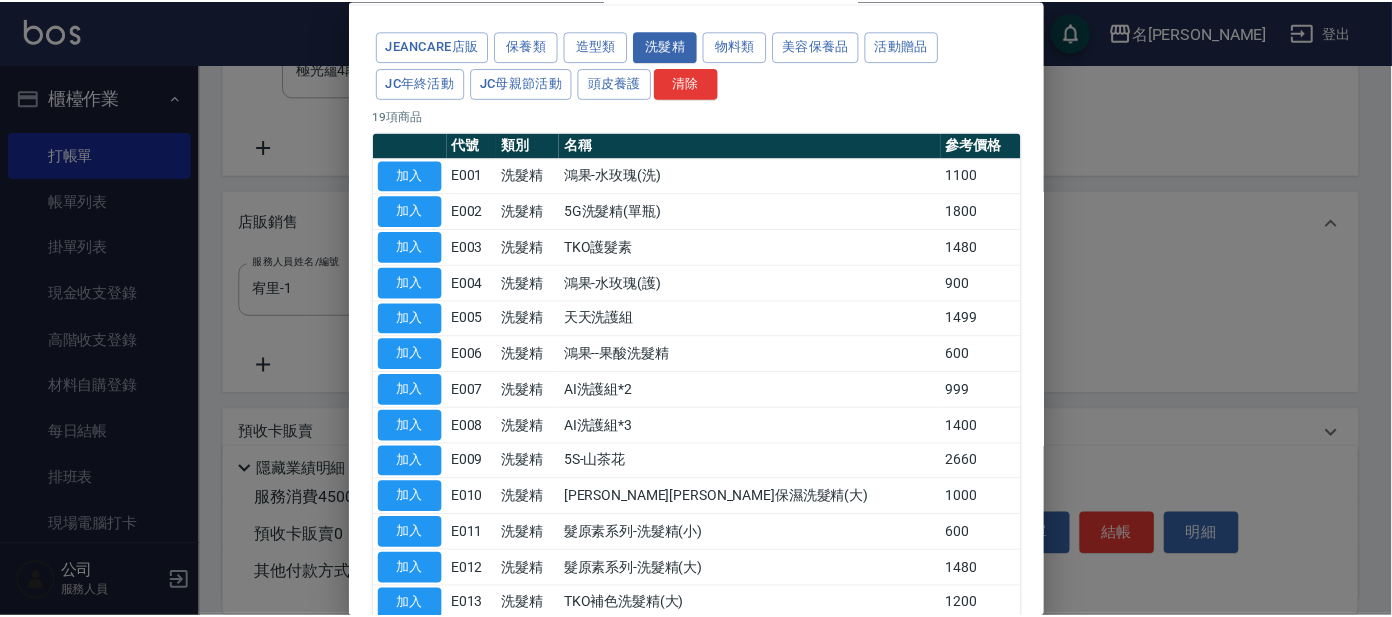 scroll, scrollTop: 124, scrollLeft: 0, axis: vertical 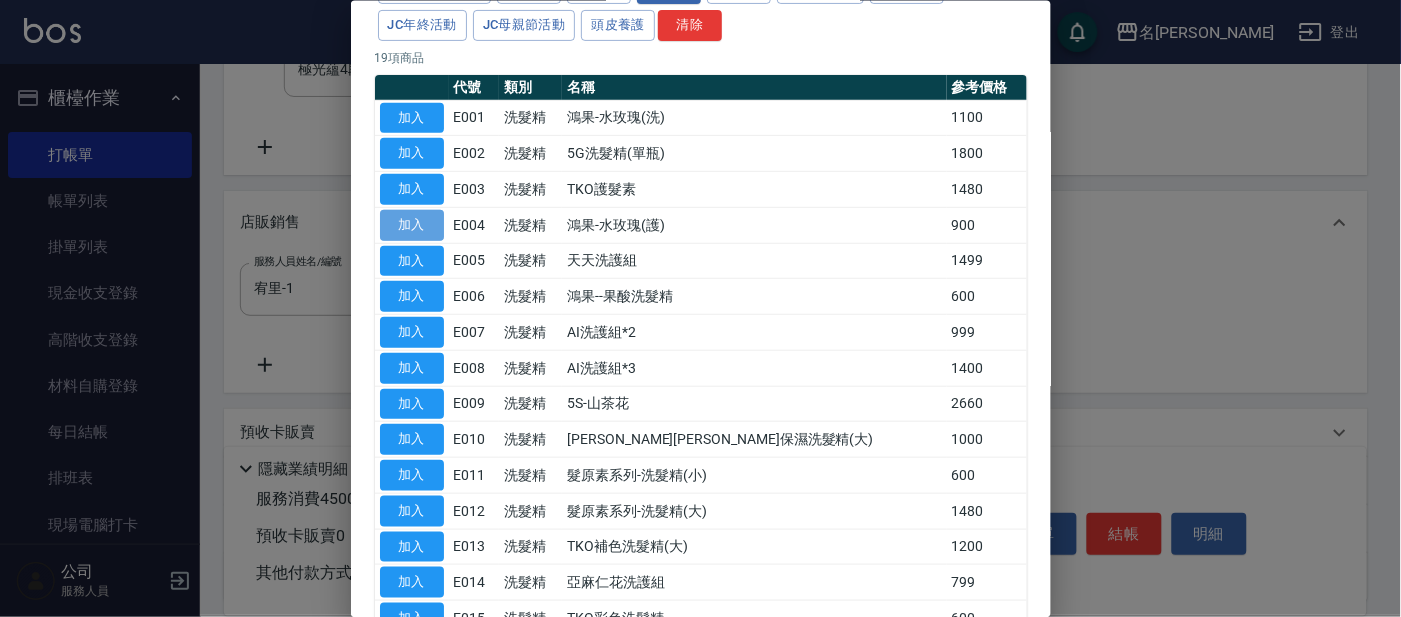 click on "加入" at bounding box center (412, 224) 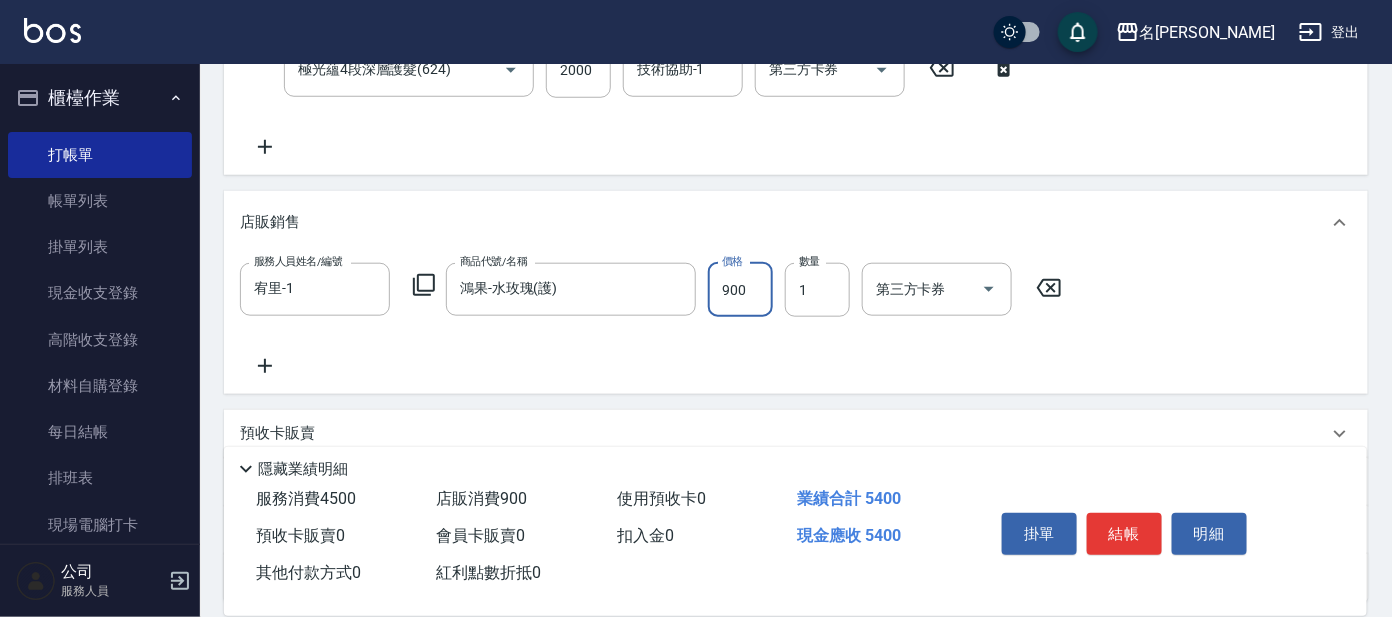 click on "900" at bounding box center [740, 290] 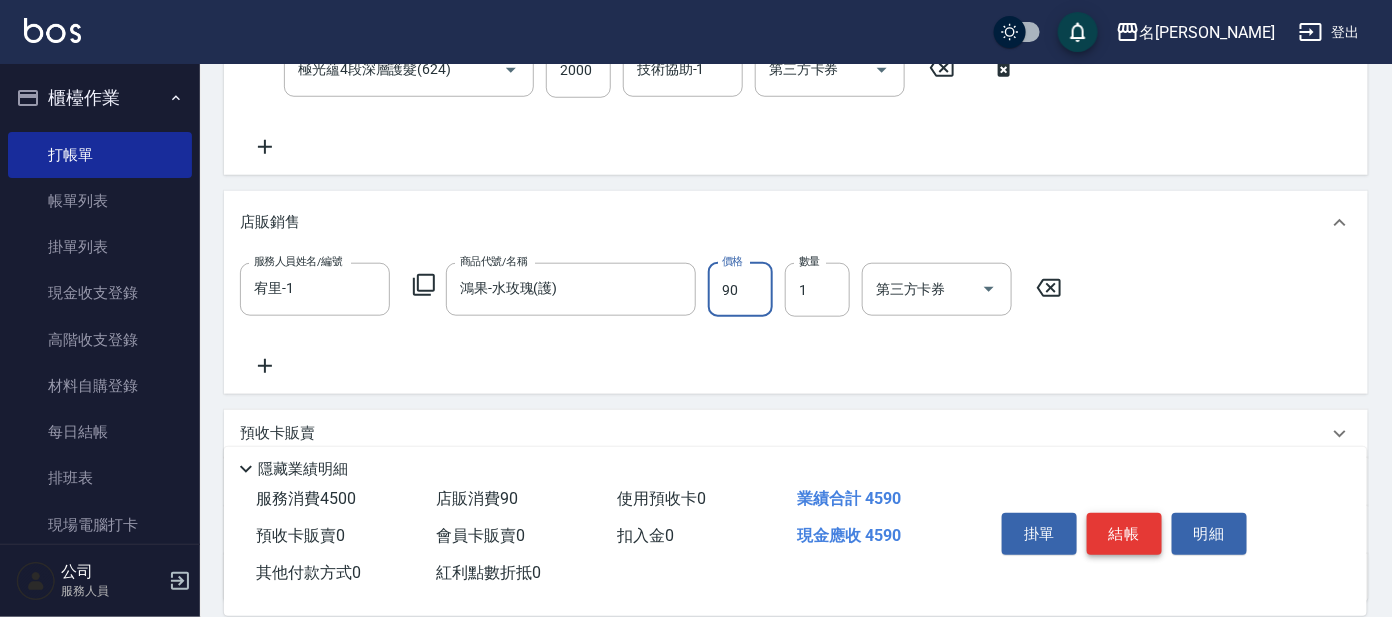 type on "900" 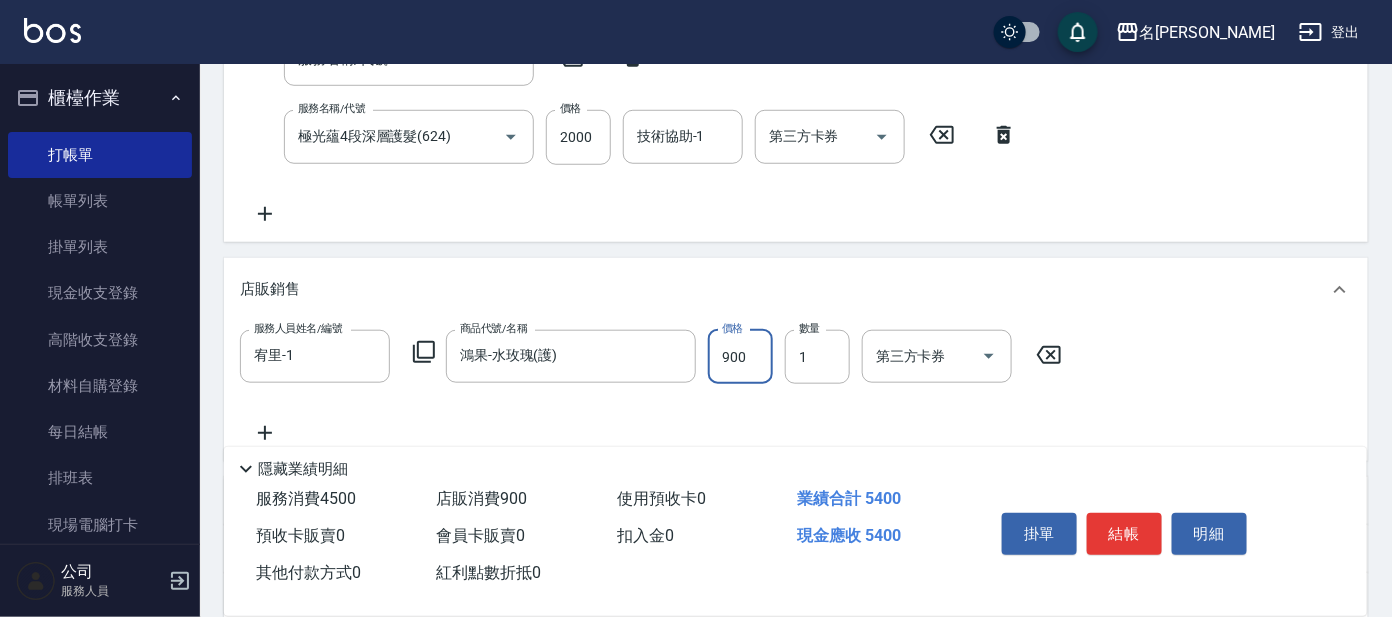 scroll, scrollTop: 387, scrollLeft: 0, axis: vertical 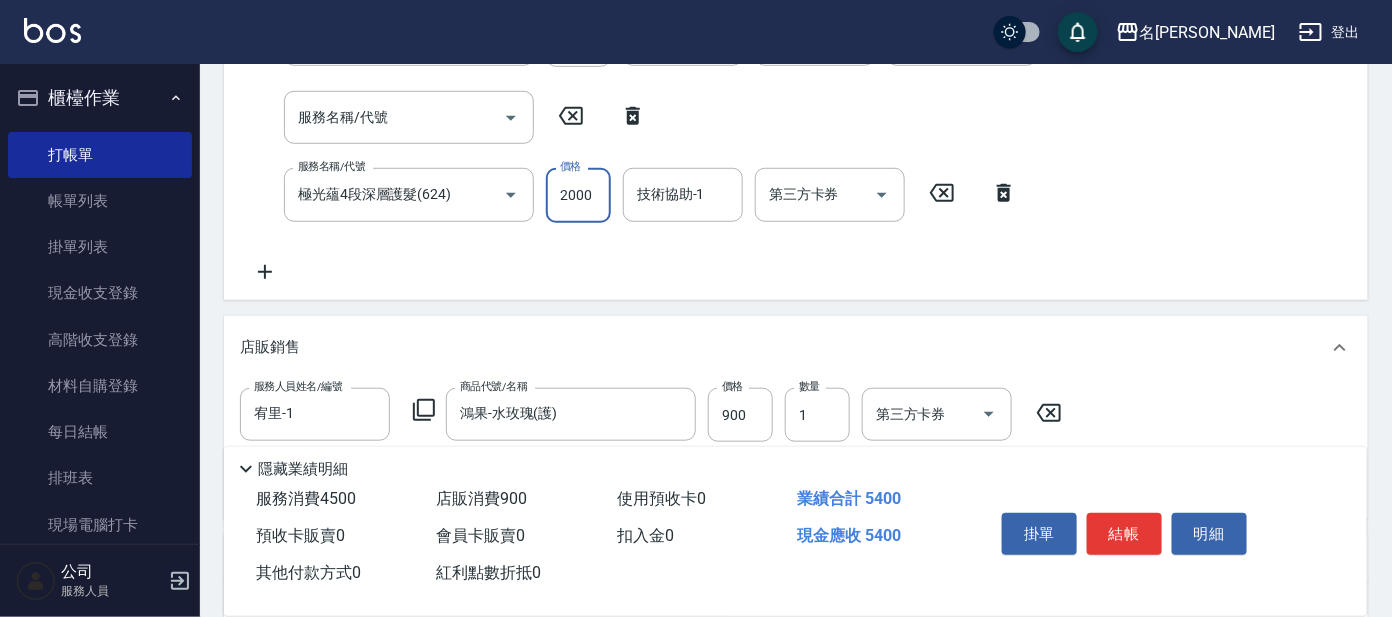 click on "2000" at bounding box center [578, 195] 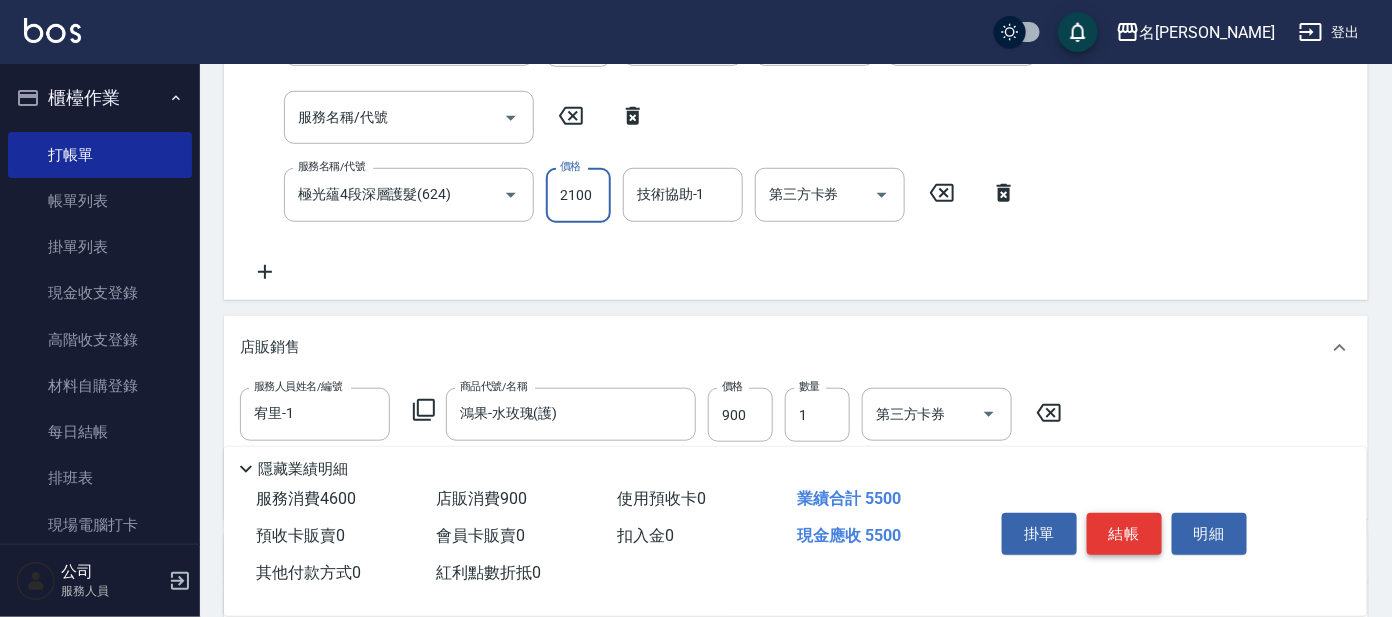 type on "2100" 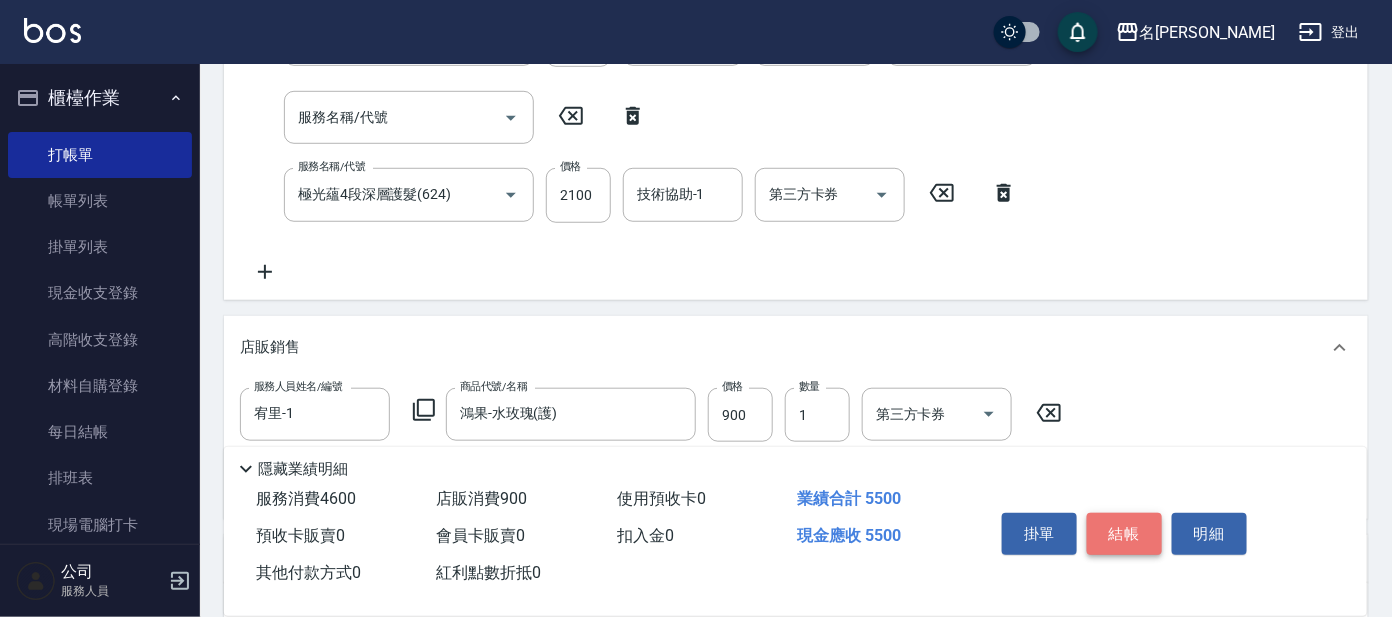 click on "結帳" at bounding box center (1124, 534) 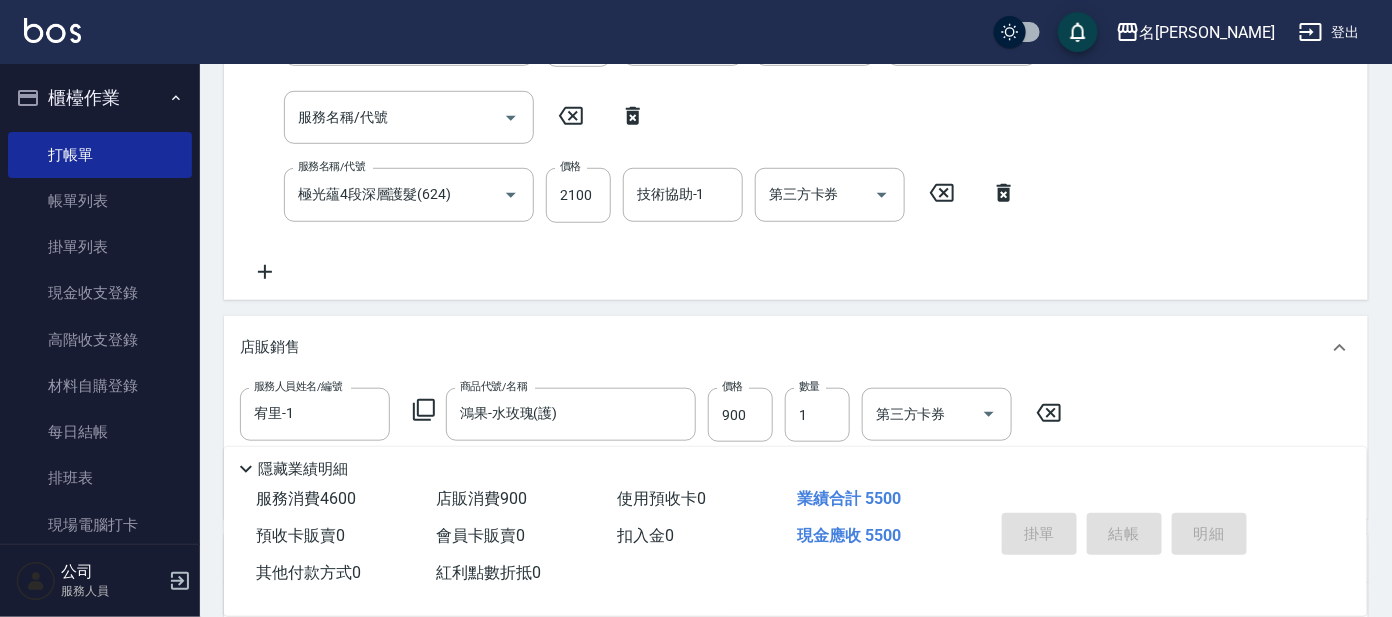 type on "[DATE] 16:34" 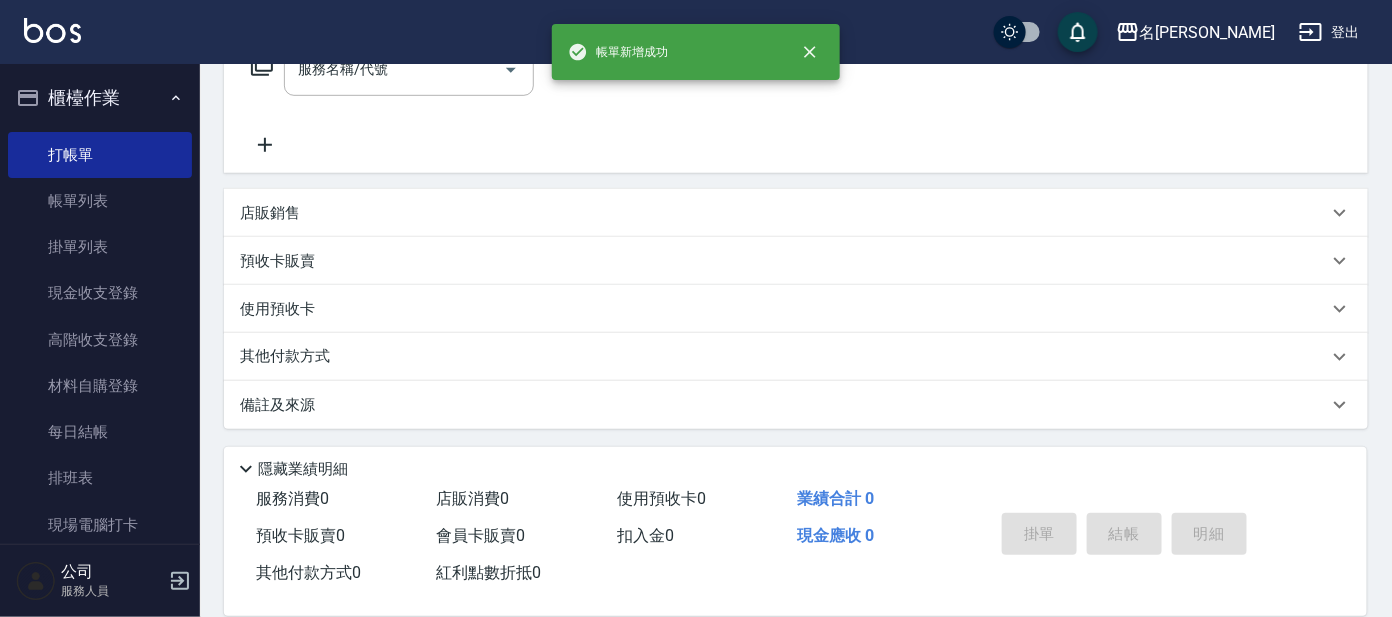 scroll, scrollTop: 0, scrollLeft: 0, axis: both 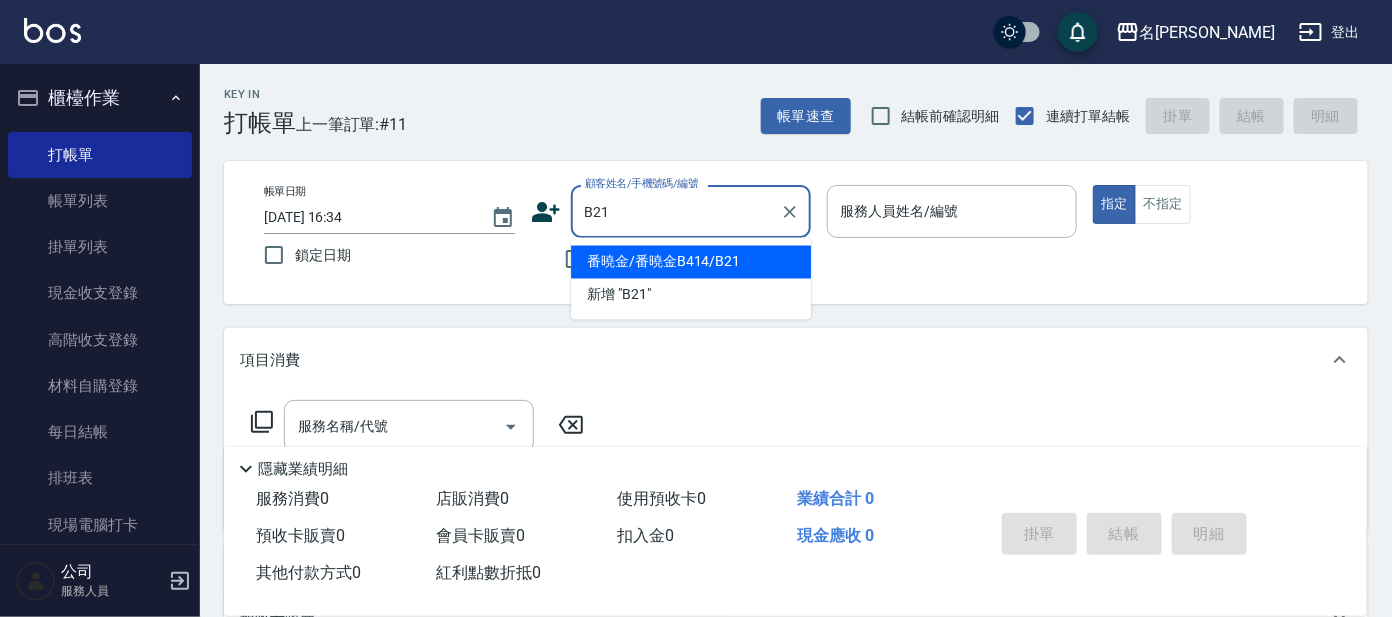 type on "番曉金/番曉金B414/B21" 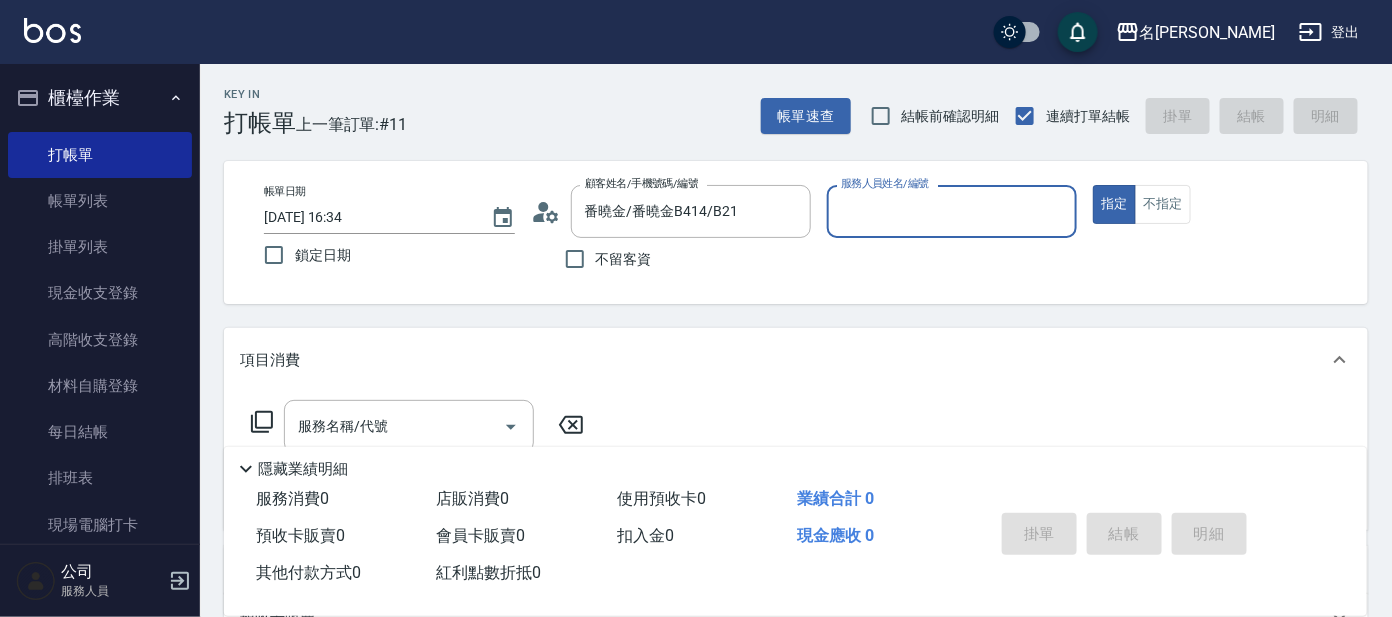 type on "美君-2" 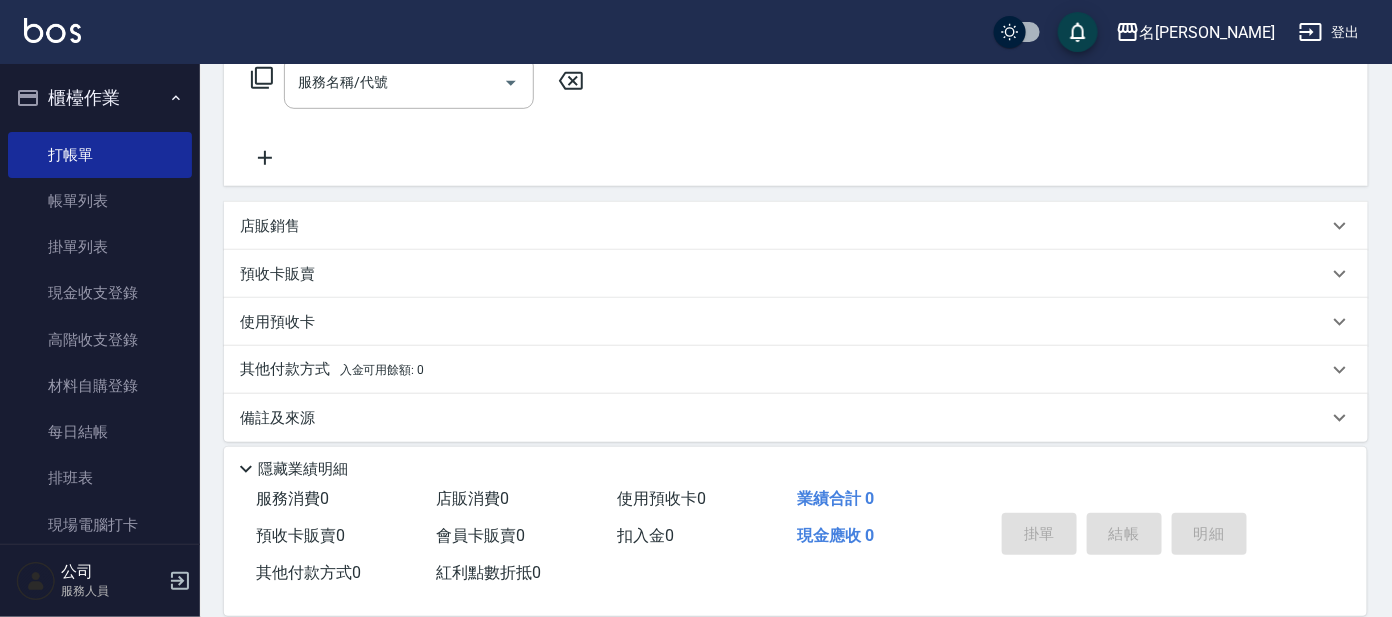 scroll, scrollTop: 356, scrollLeft: 0, axis: vertical 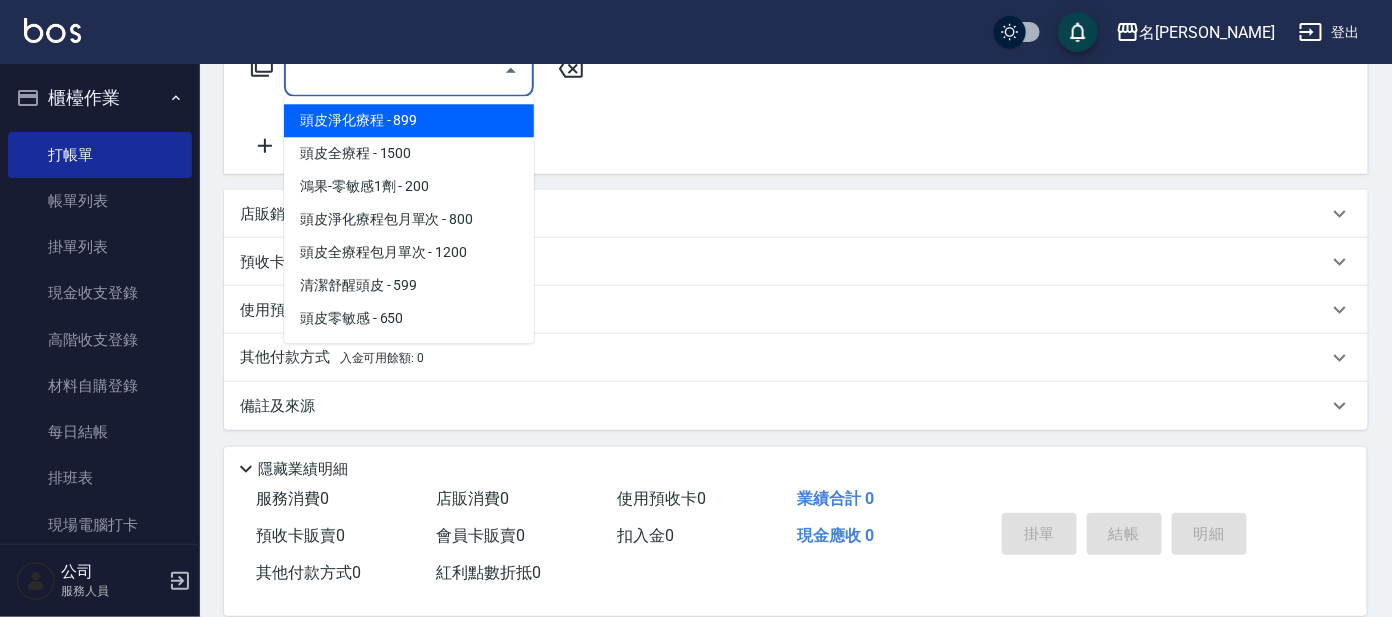 click on "服務名稱/代號" at bounding box center (394, 70) 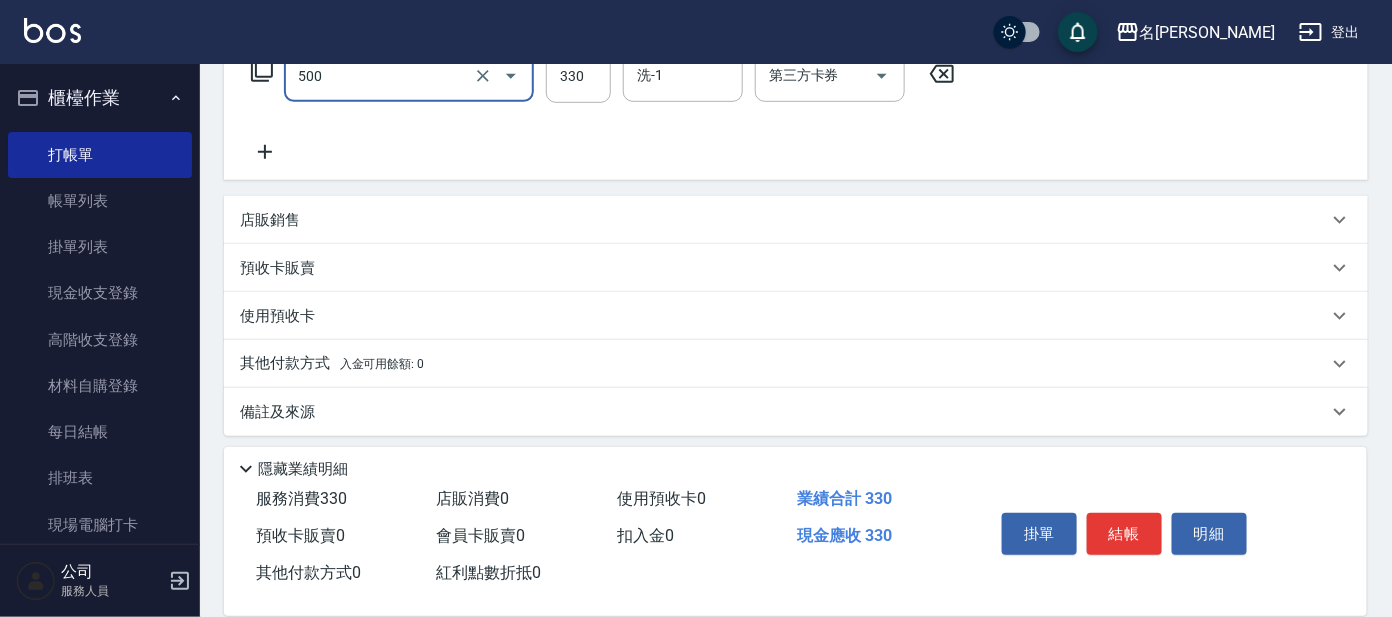 scroll, scrollTop: 357, scrollLeft: 0, axis: vertical 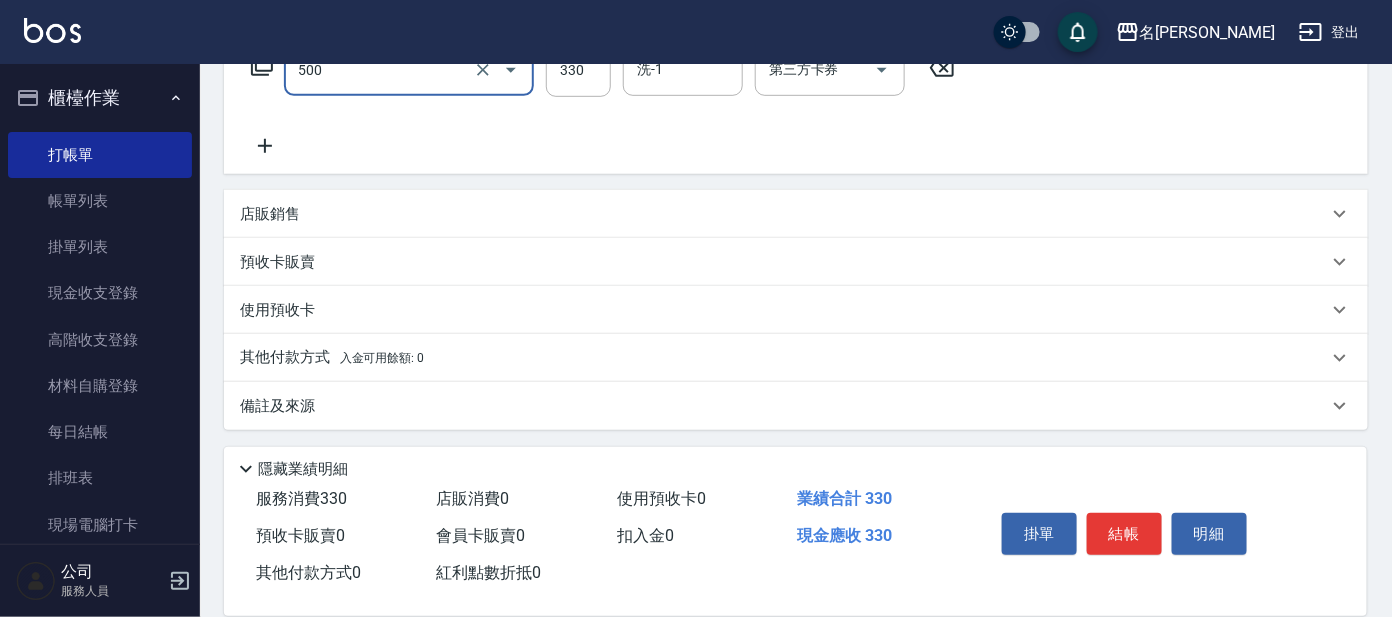 type on "高階洗髮(500)" 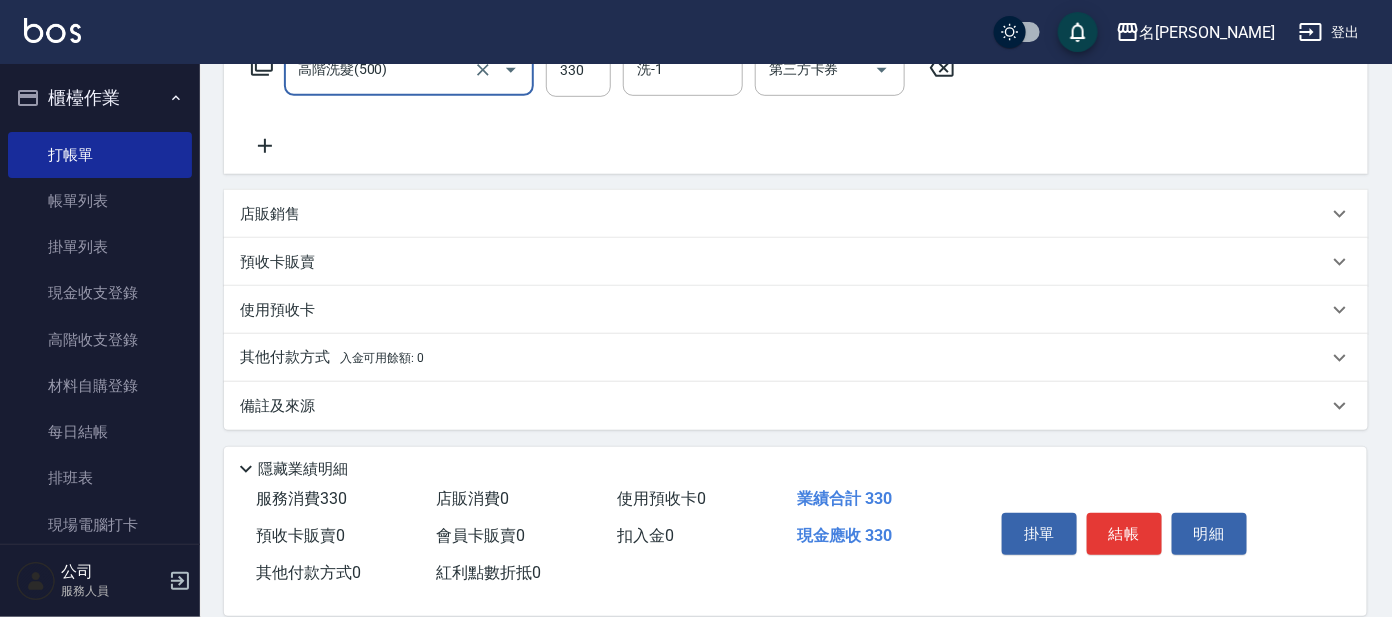 click 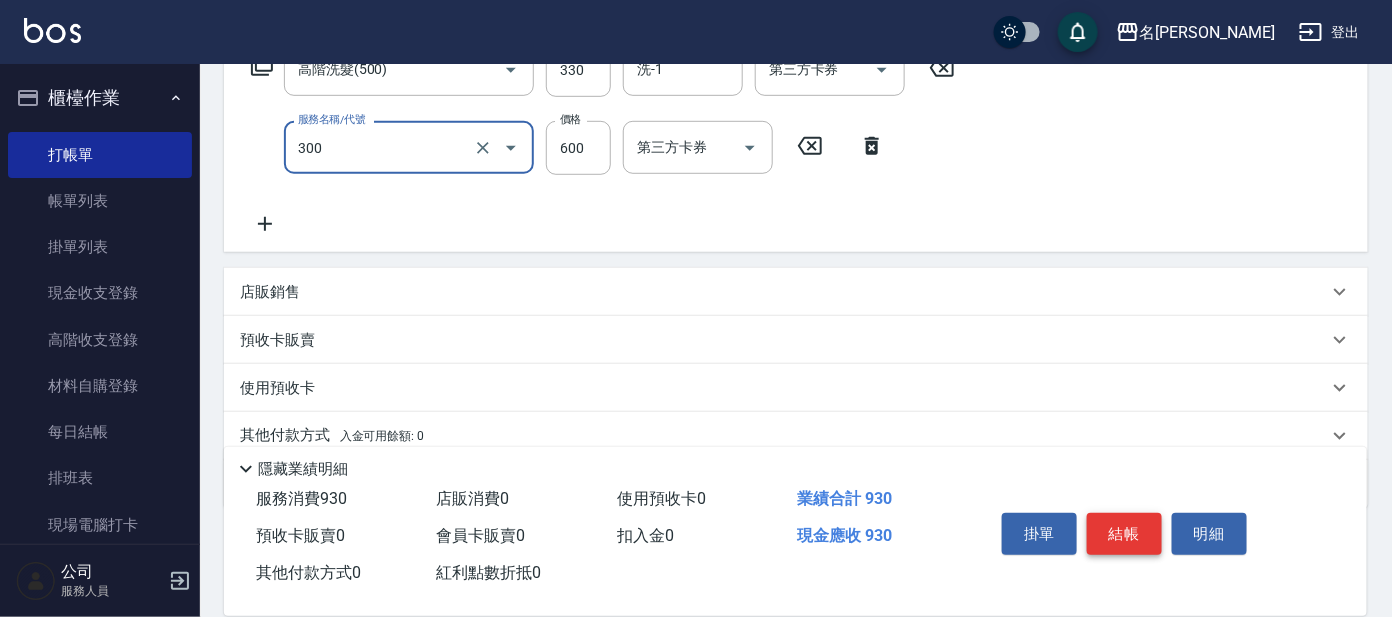 type on "剪髮 講師級設計師(300)" 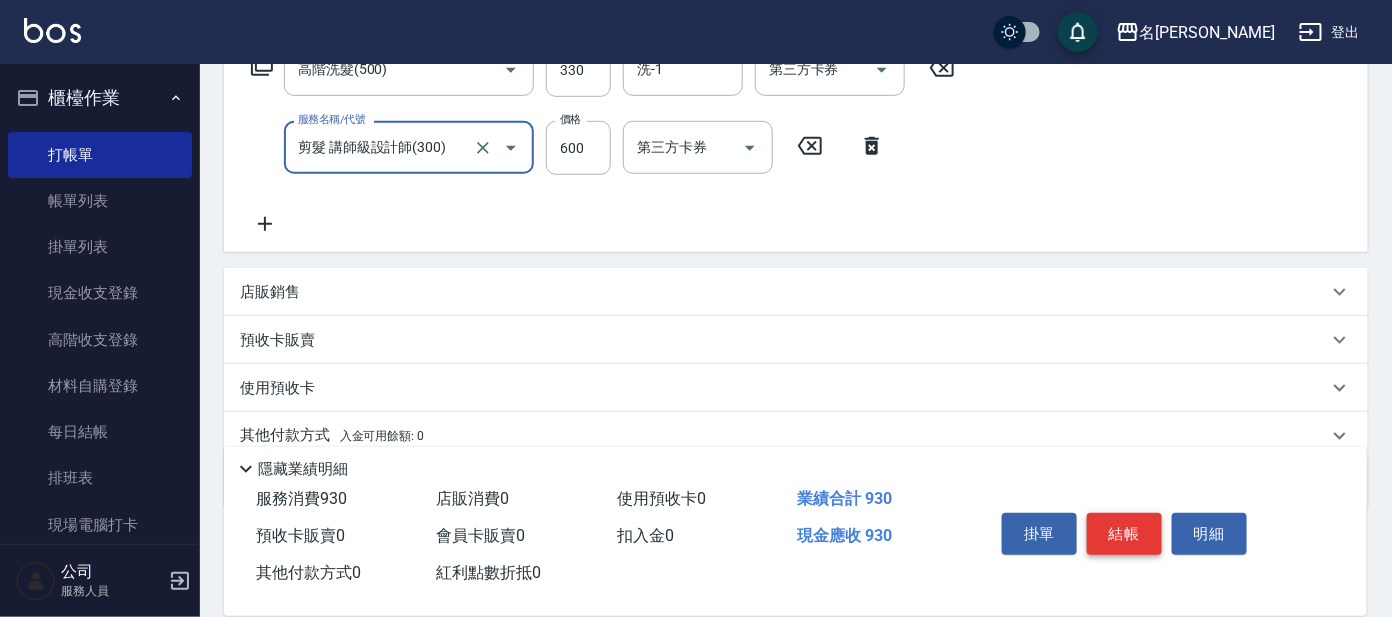 click on "結帳" at bounding box center [1124, 534] 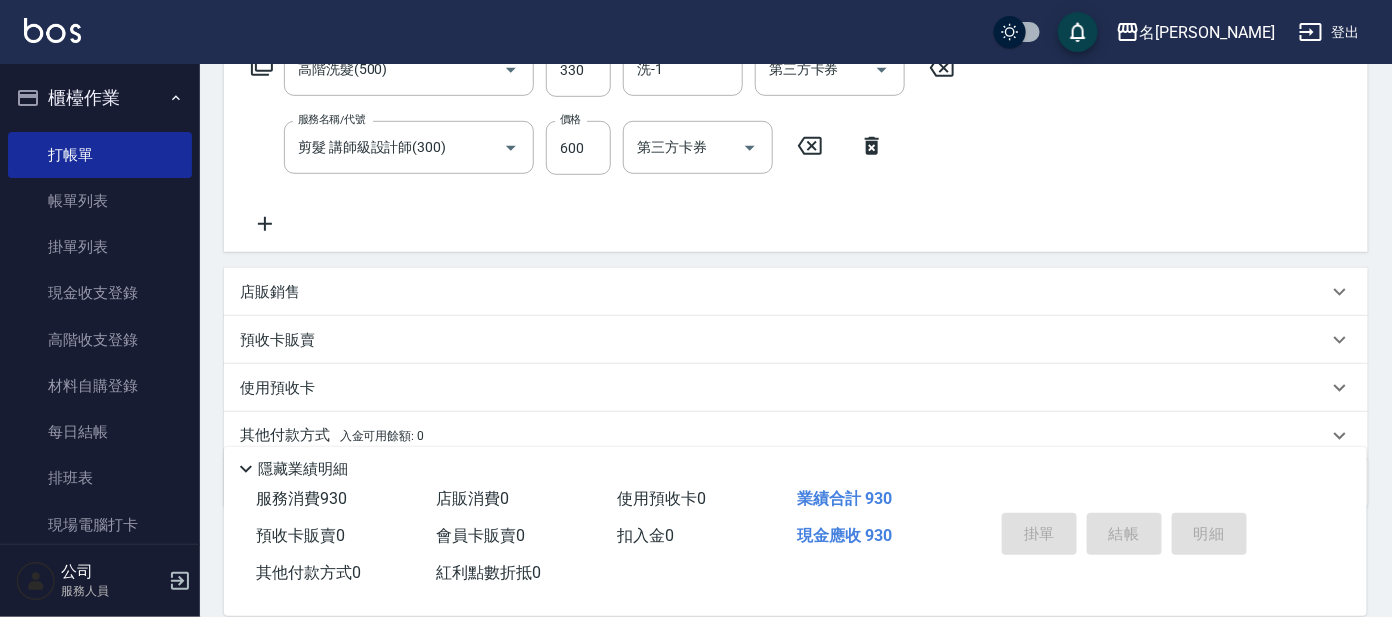 type on "[DATE] 17:04" 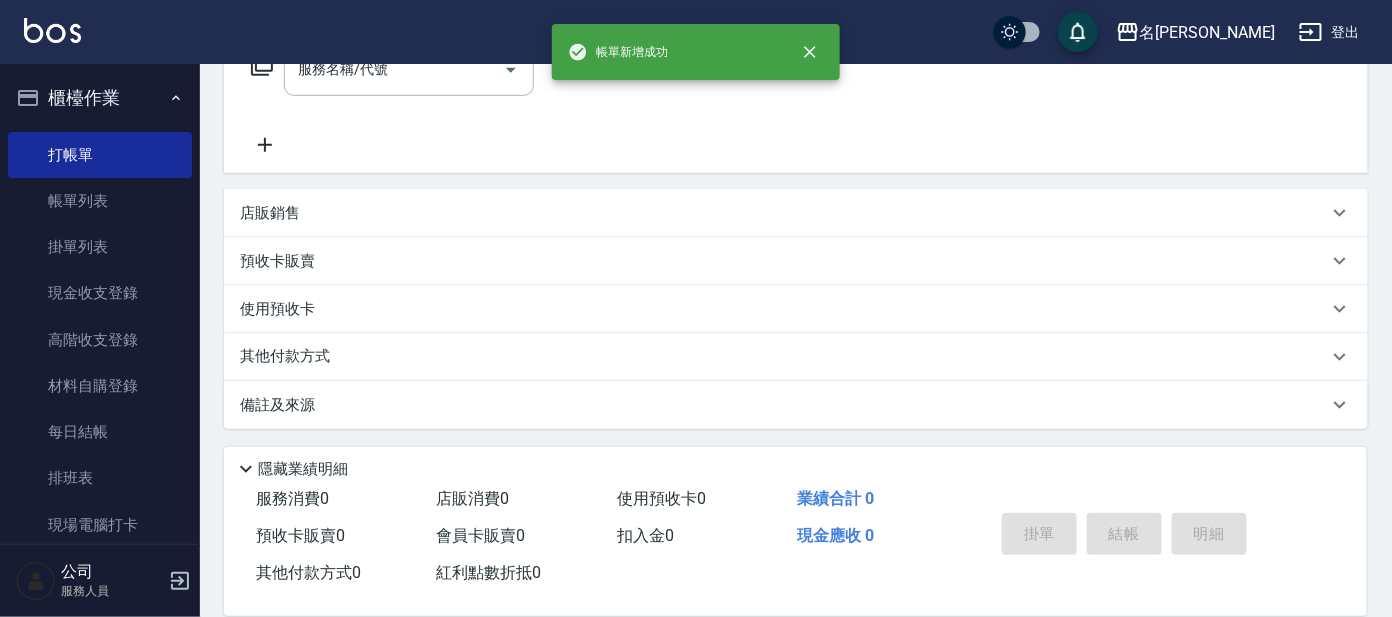 scroll, scrollTop: 0, scrollLeft: 0, axis: both 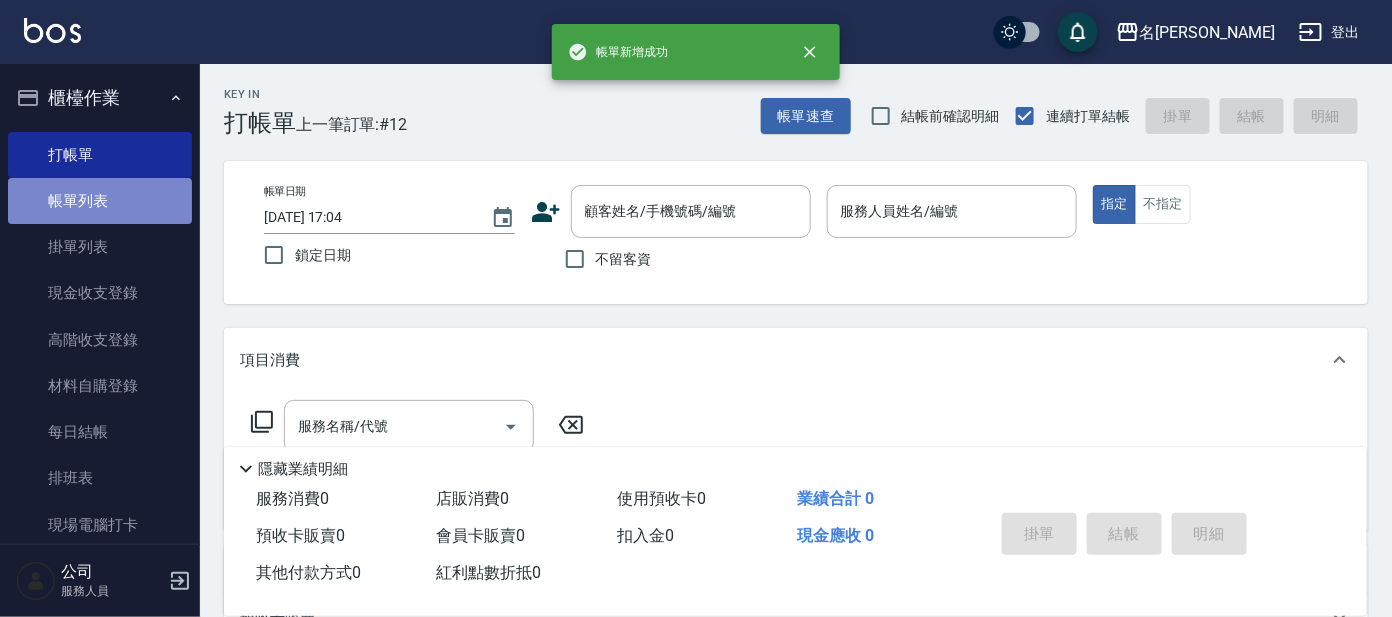 click on "帳單列表" at bounding box center [100, 201] 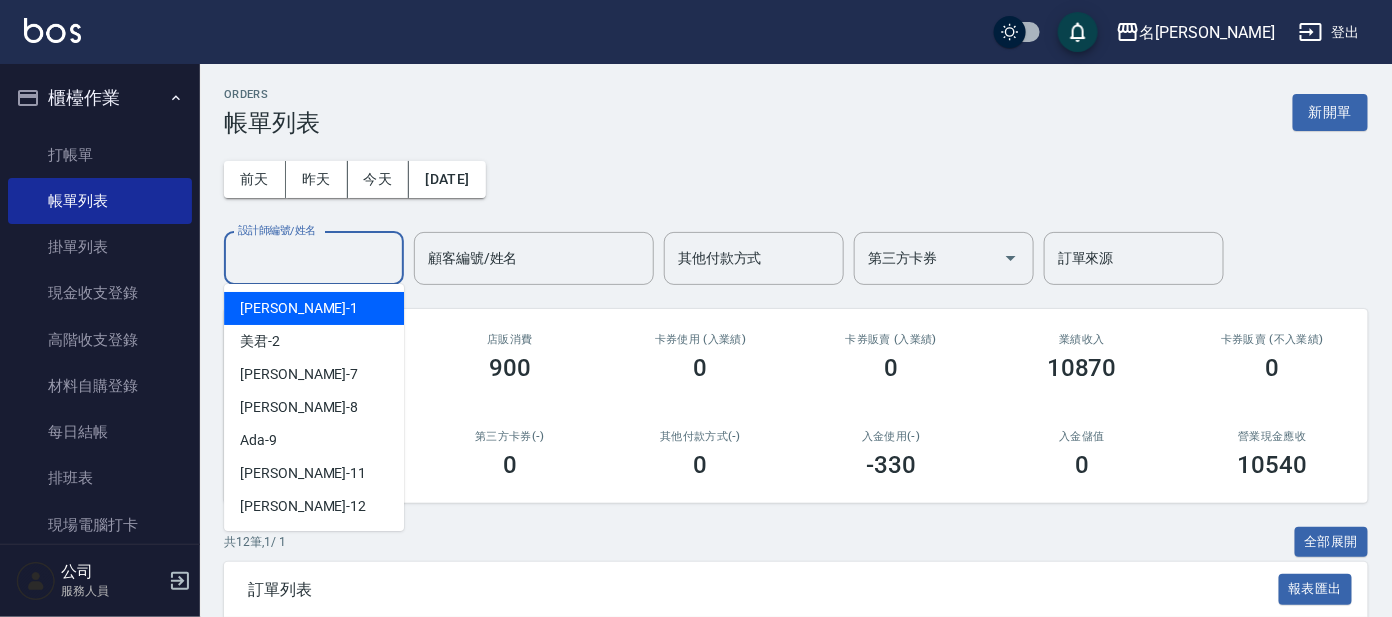 click on "設計師編號/姓名" at bounding box center (314, 258) 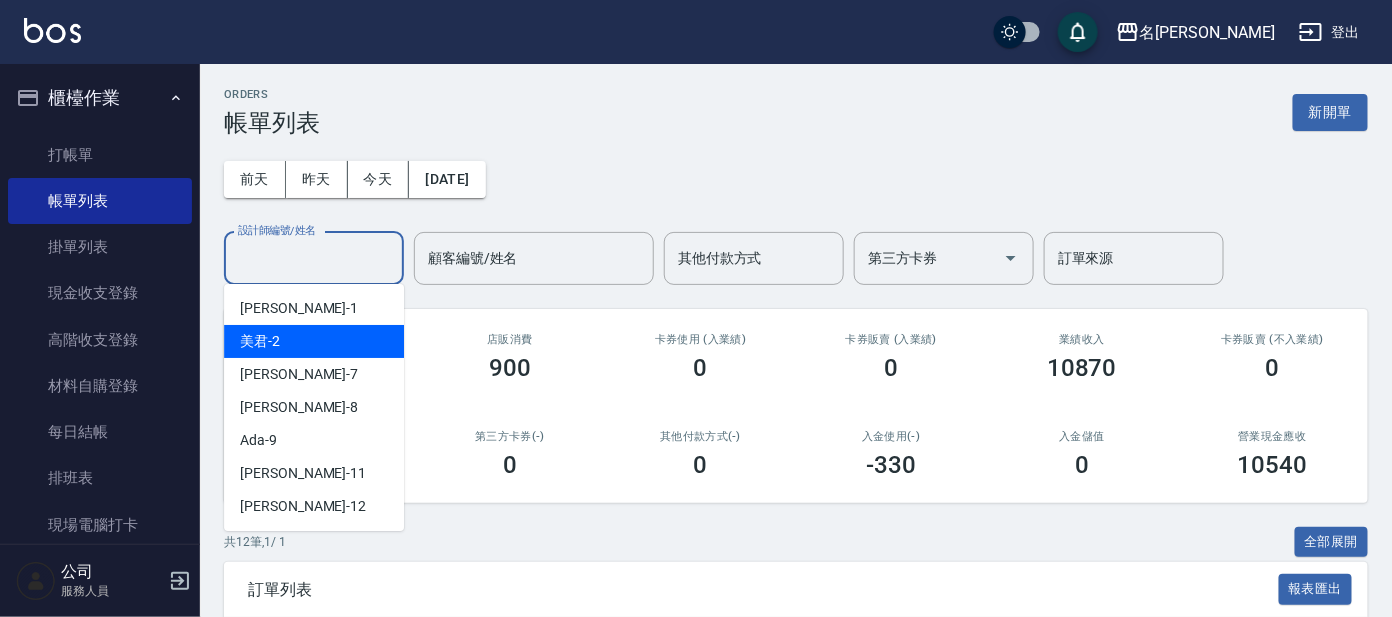 click on "美君 -2" at bounding box center [314, 341] 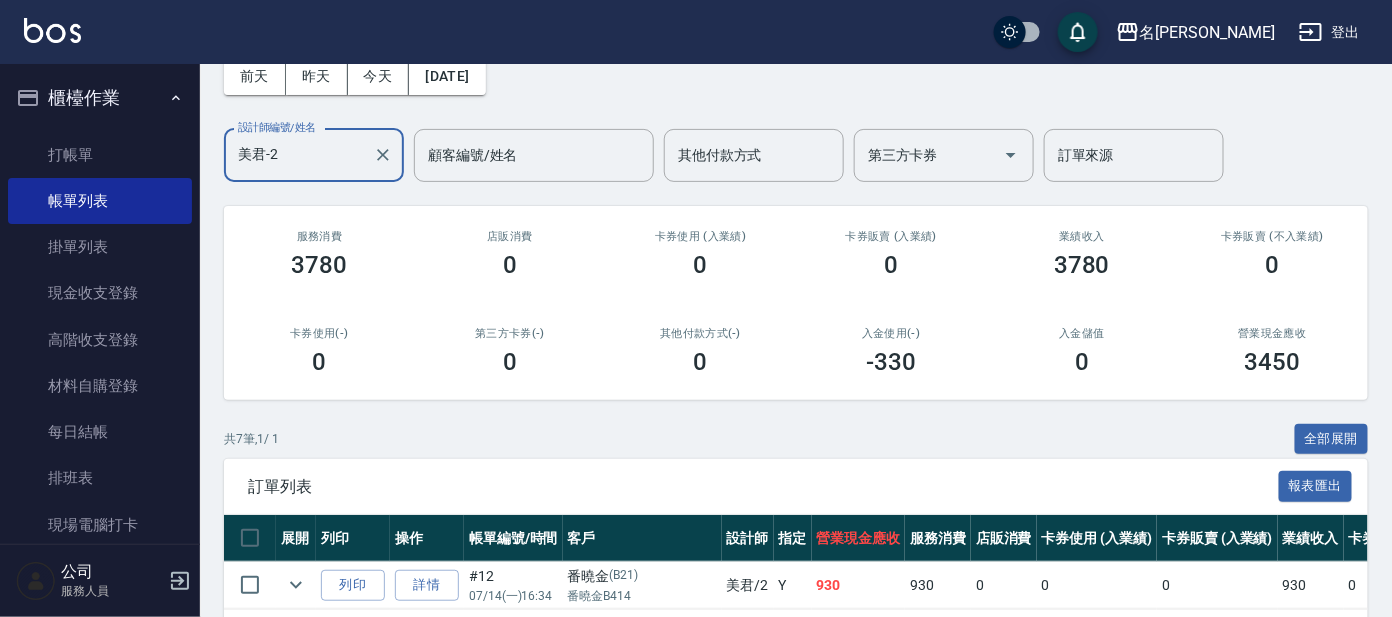 scroll, scrollTop: 0, scrollLeft: 0, axis: both 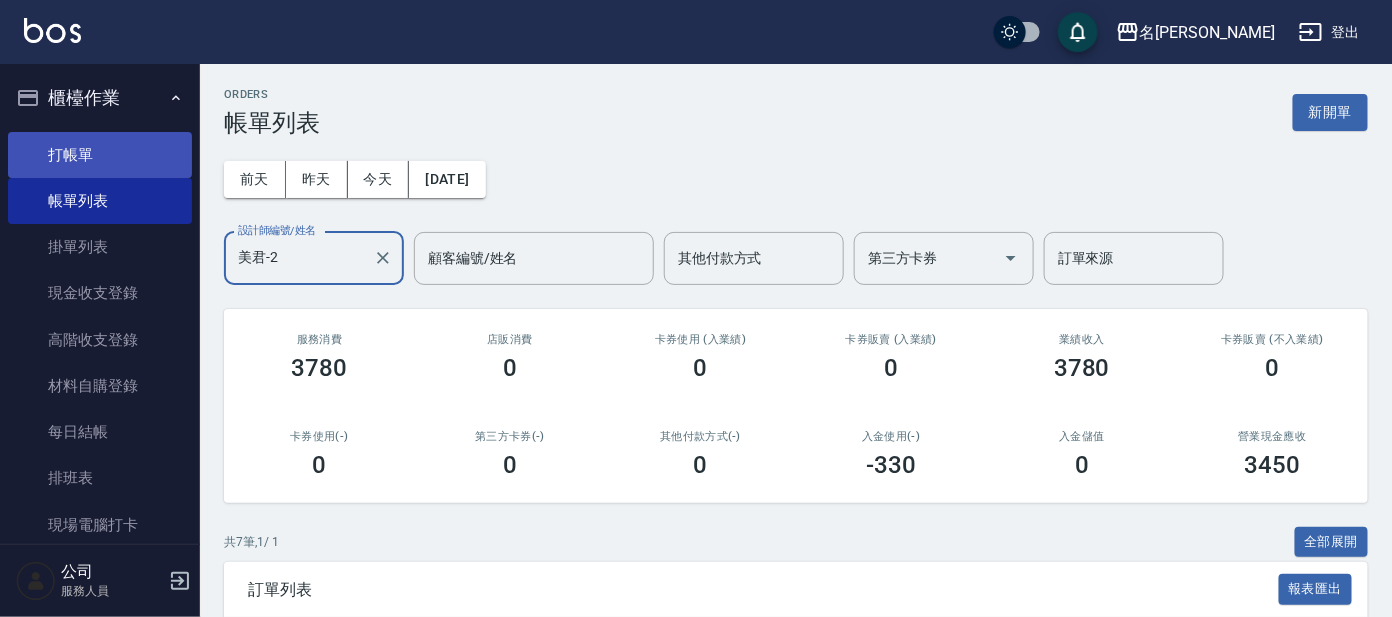 click on "打帳單" at bounding box center [100, 155] 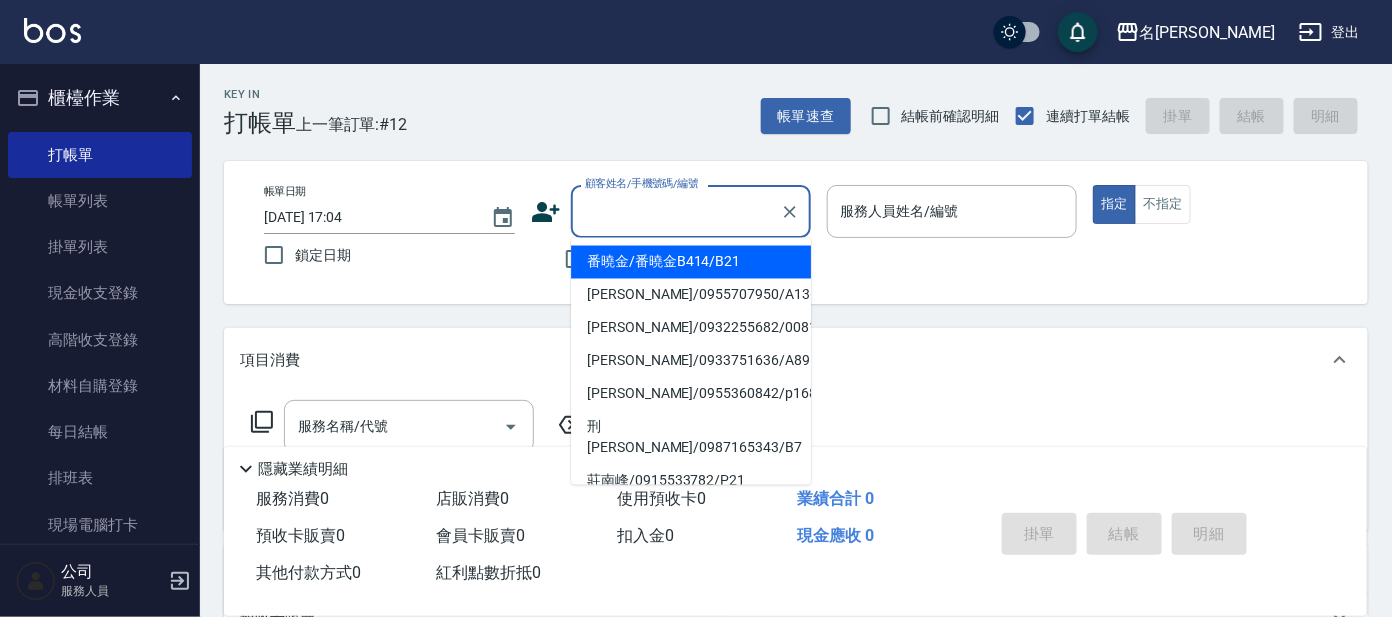 click on "顧客姓名/手機號碼/編號" at bounding box center [676, 211] 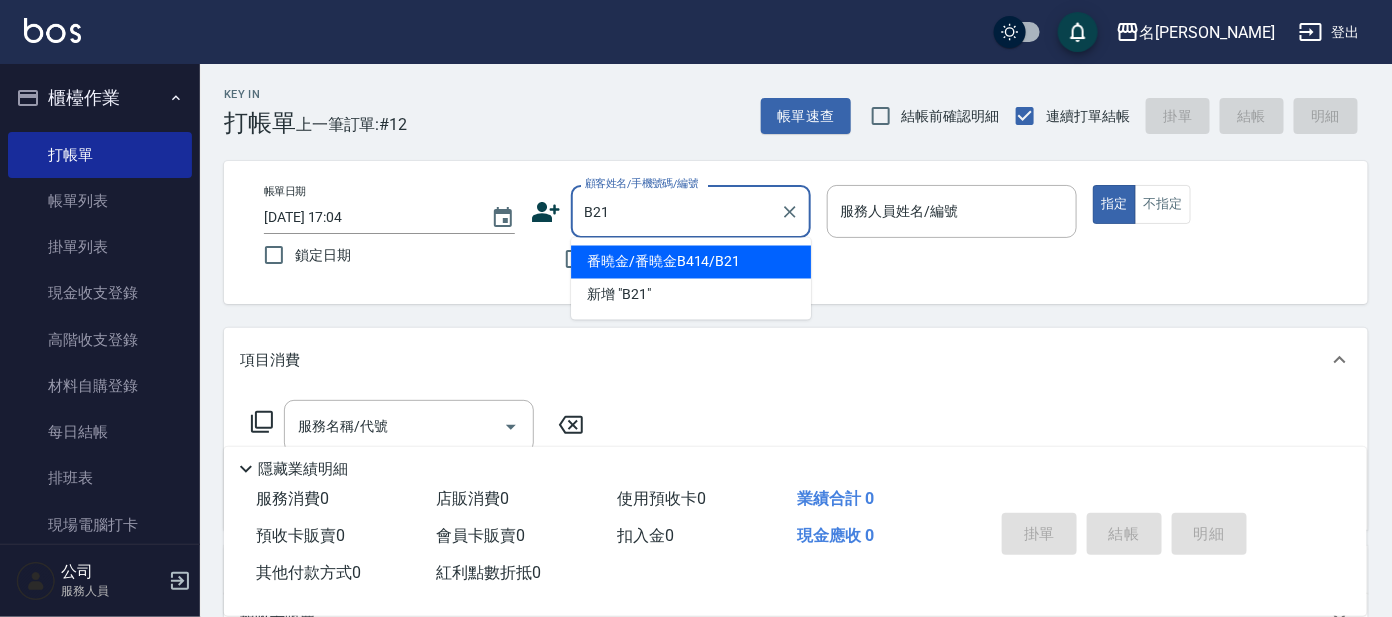 type on "番曉金/番曉金B414/B21" 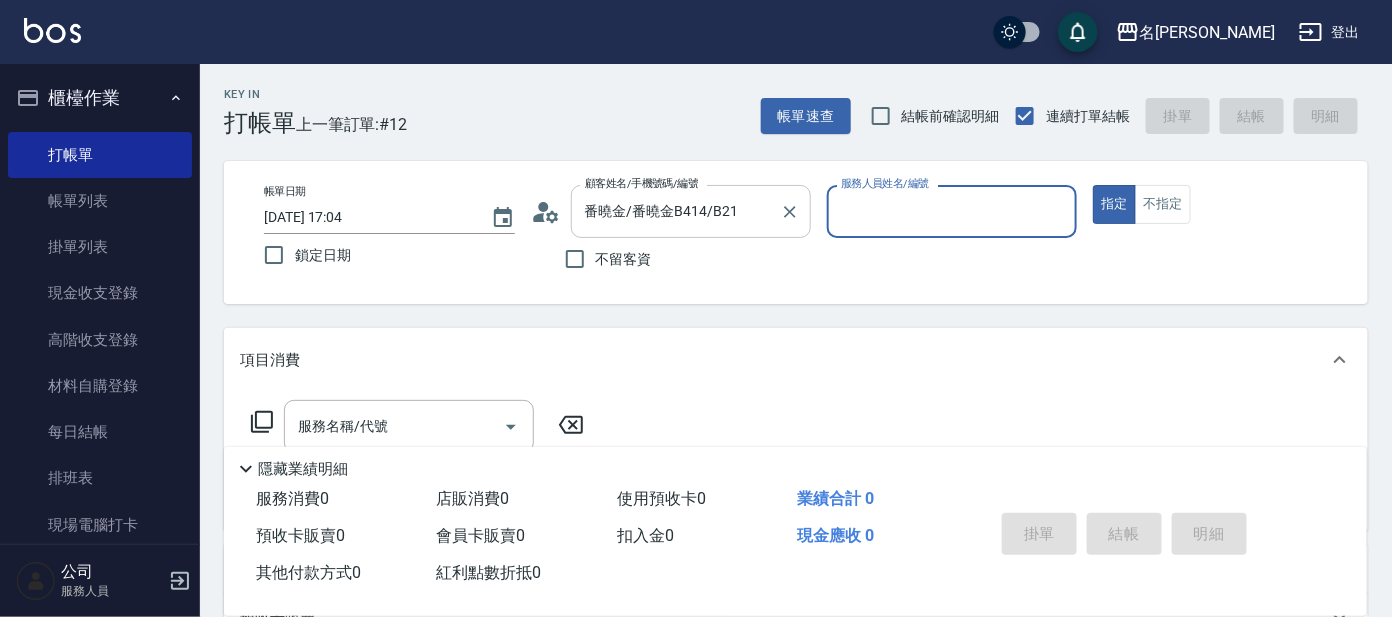 type on "美君-2" 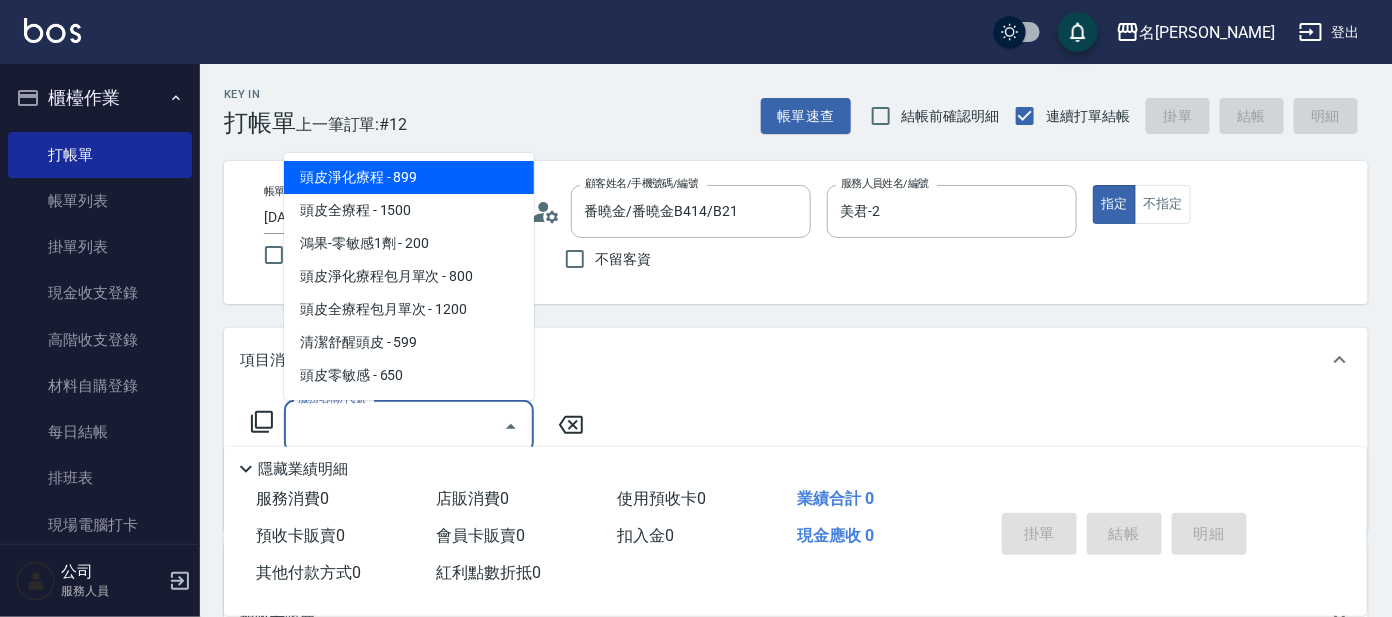 click on "服務名稱/代號" at bounding box center [394, 426] 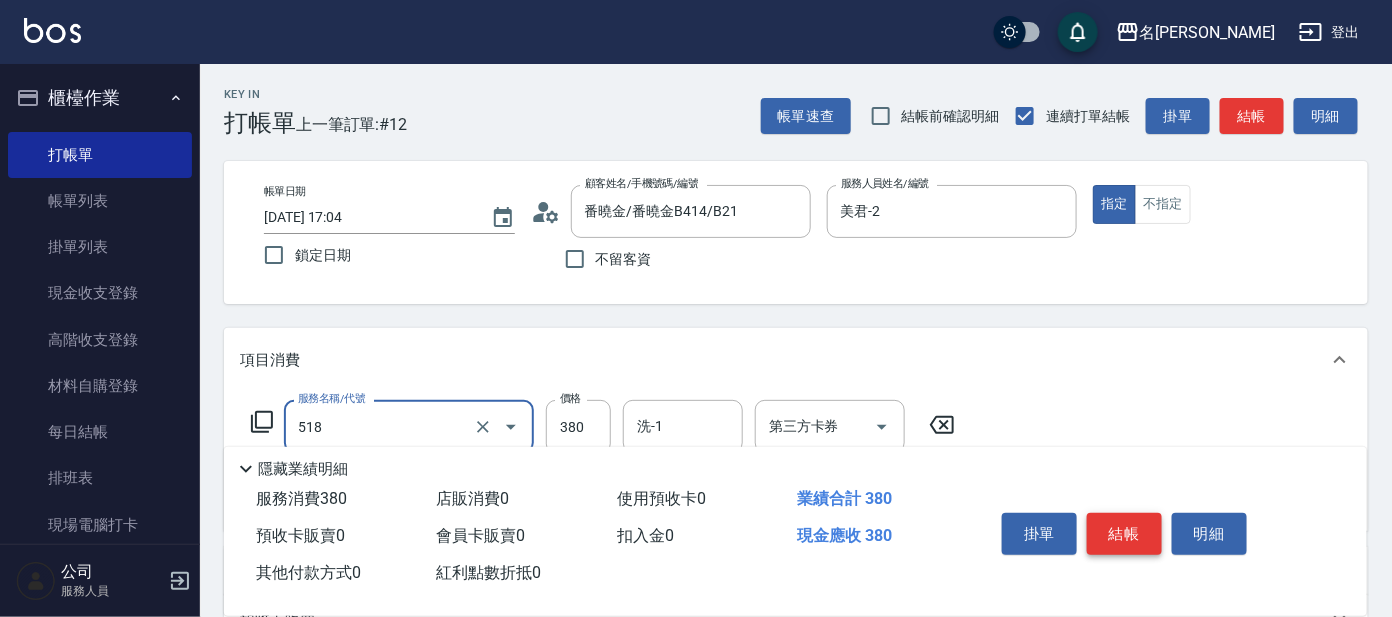 type on "舒壓+洗髮+養髮(518)" 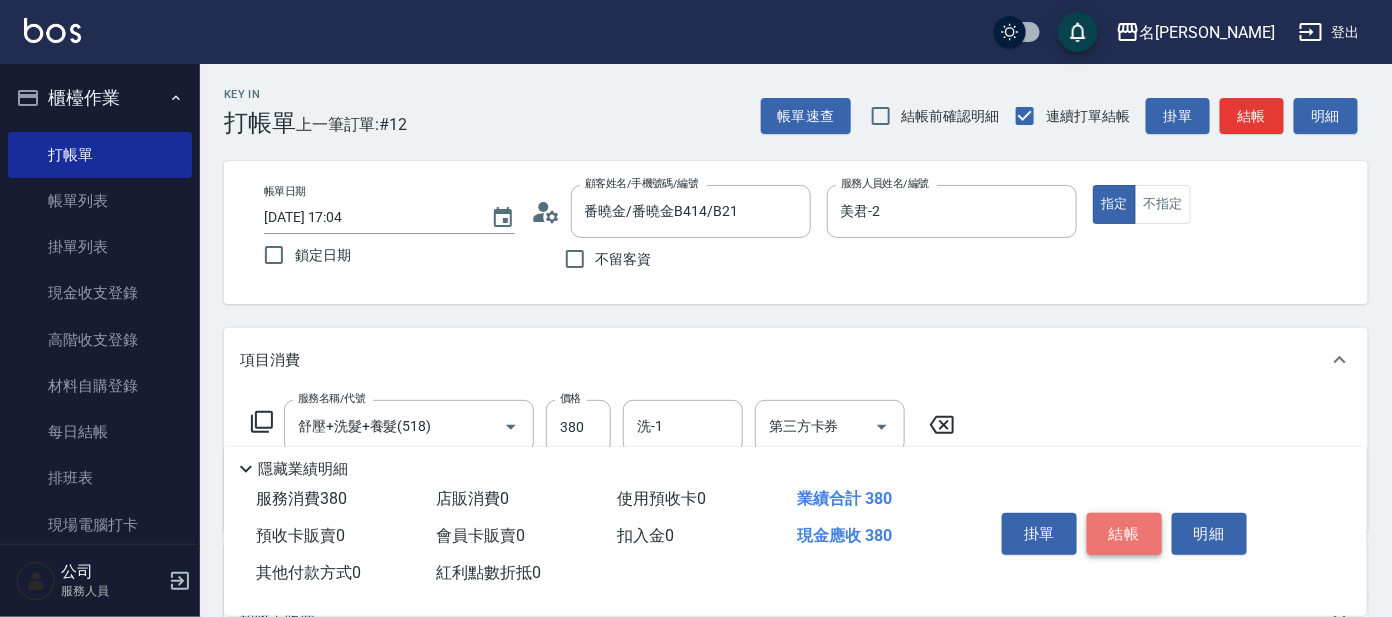 click on "結帳" at bounding box center [1124, 534] 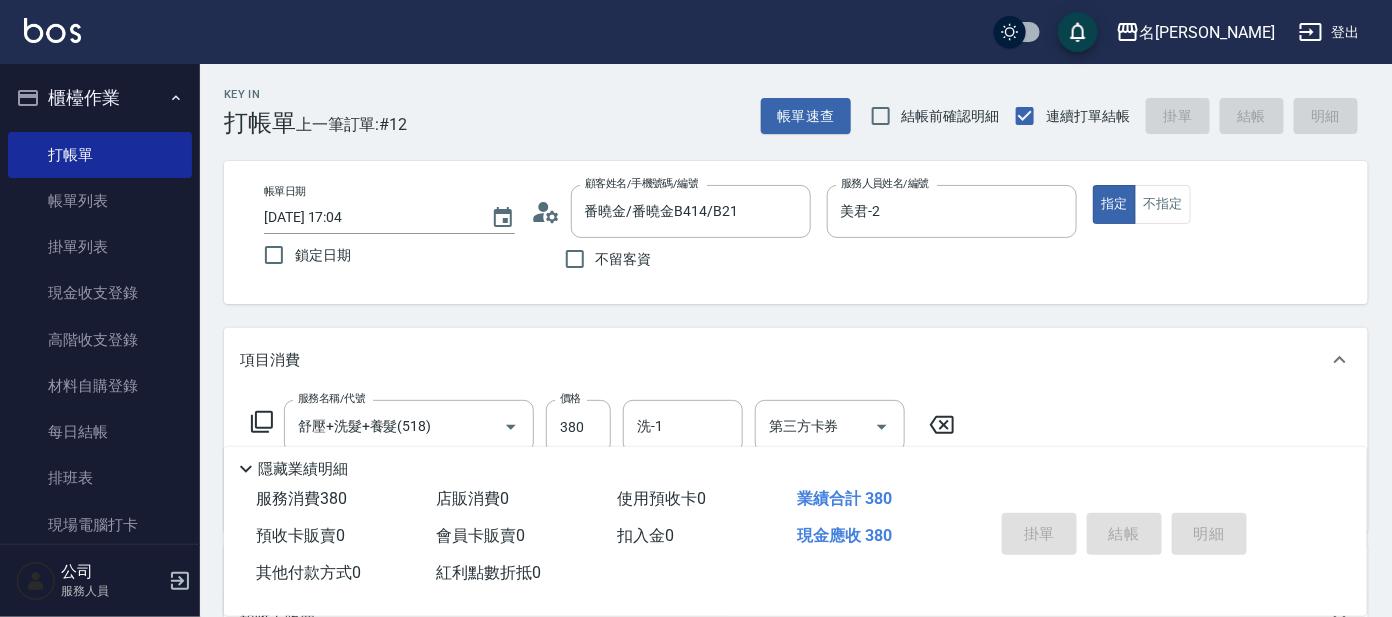 type 